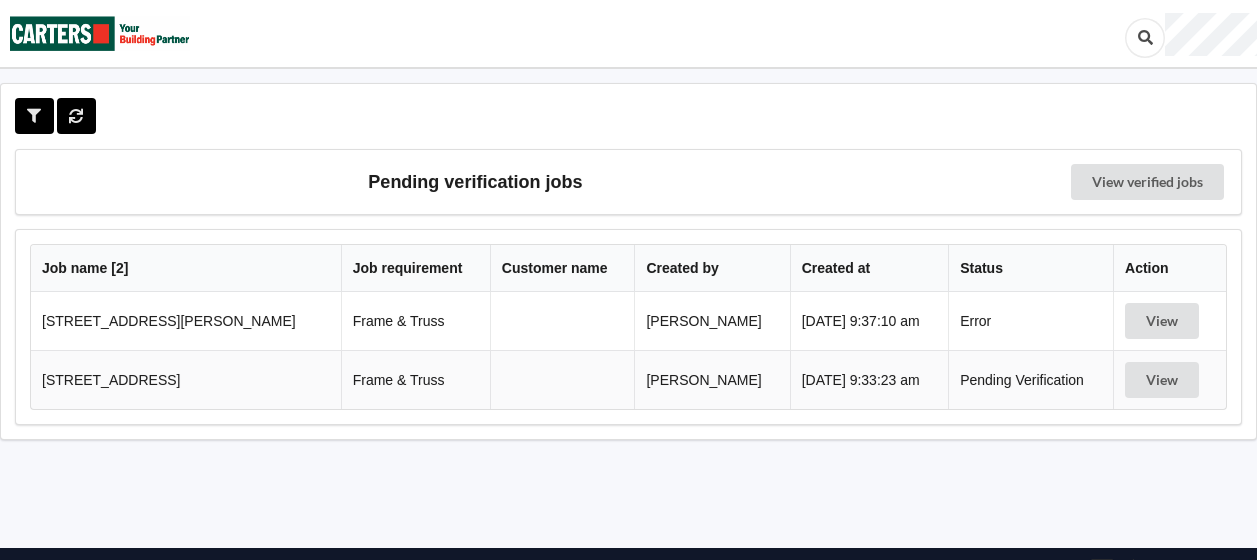 scroll, scrollTop: 88, scrollLeft: 0, axis: vertical 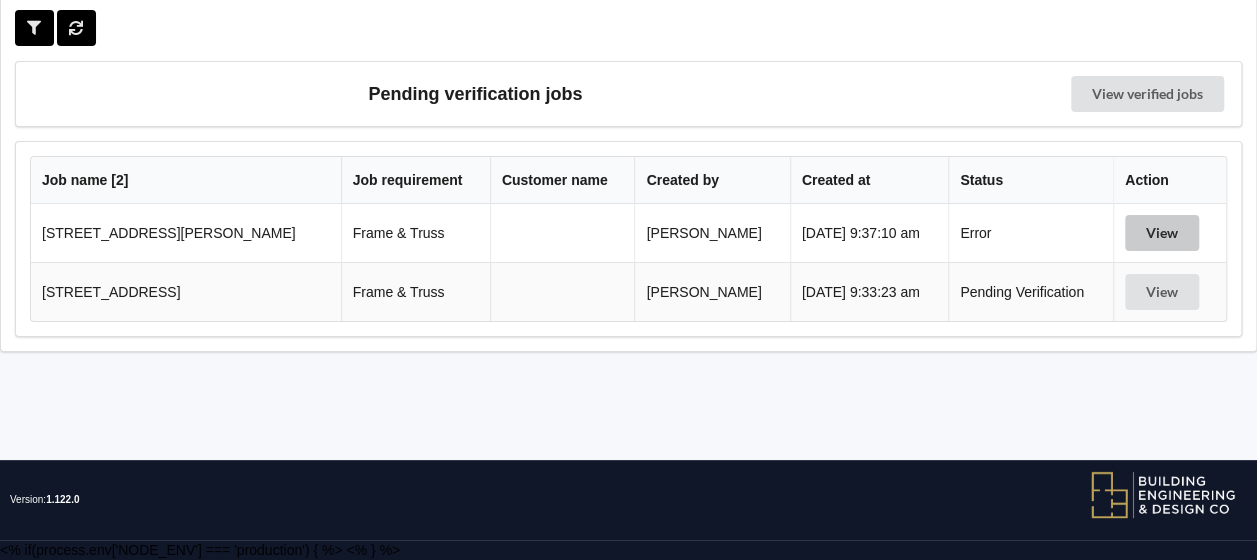 click on "View" at bounding box center [1162, 233] 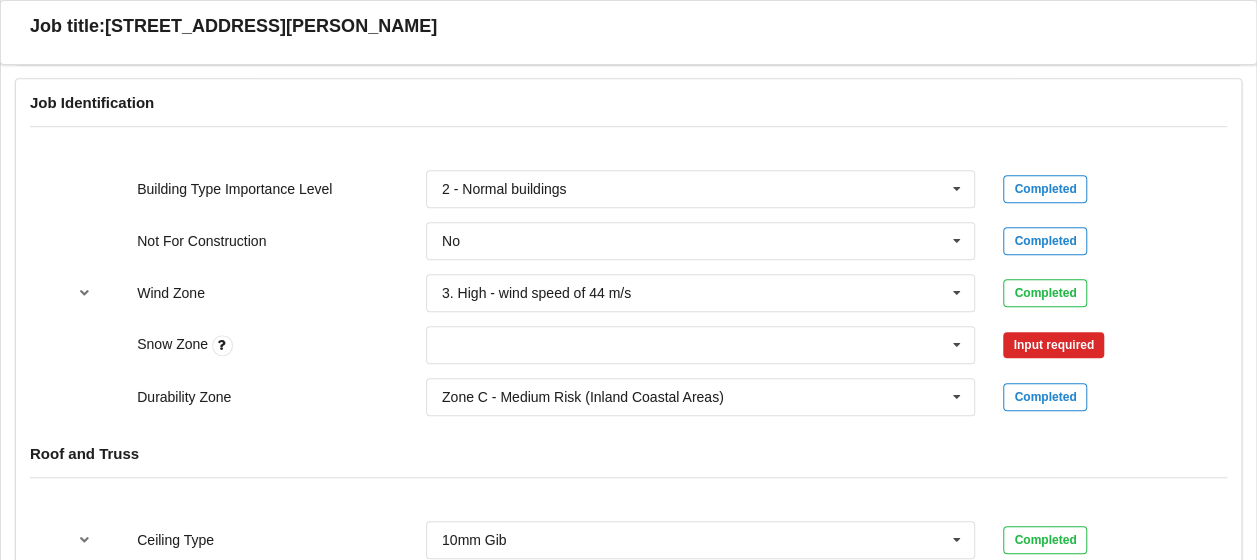 scroll, scrollTop: 611, scrollLeft: 0, axis: vertical 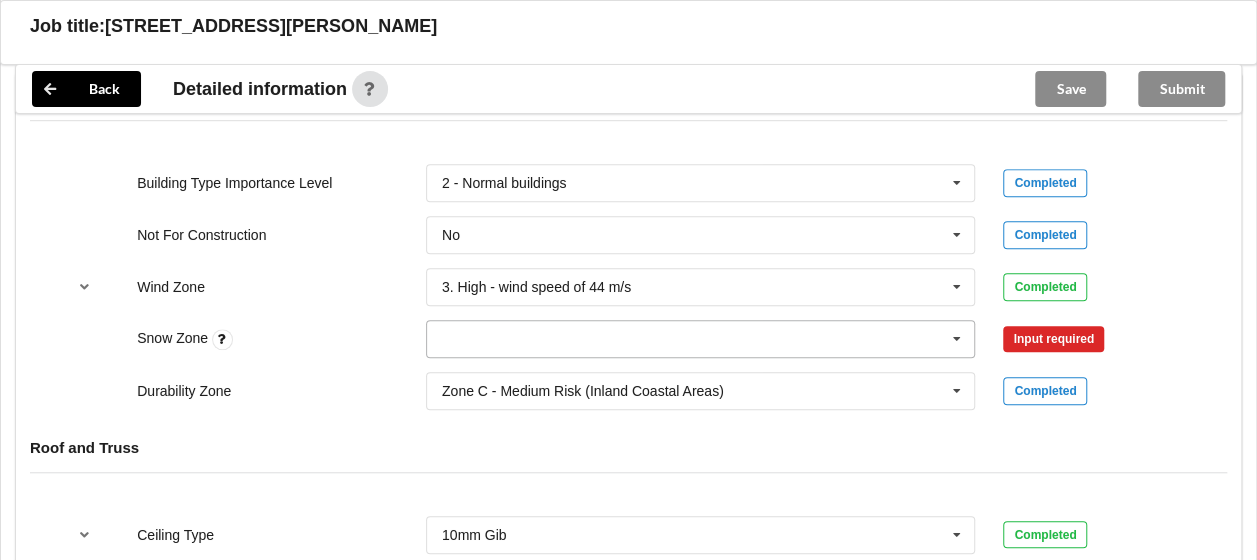 click at bounding box center [957, 339] 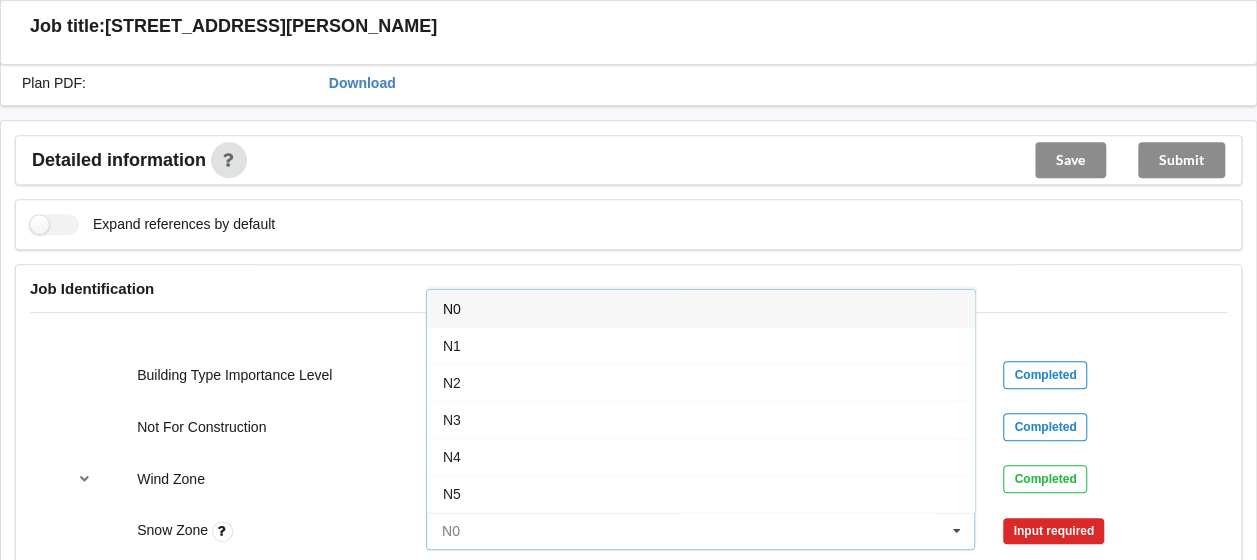 scroll, scrollTop: 421, scrollLeft: 0, axis: vertical 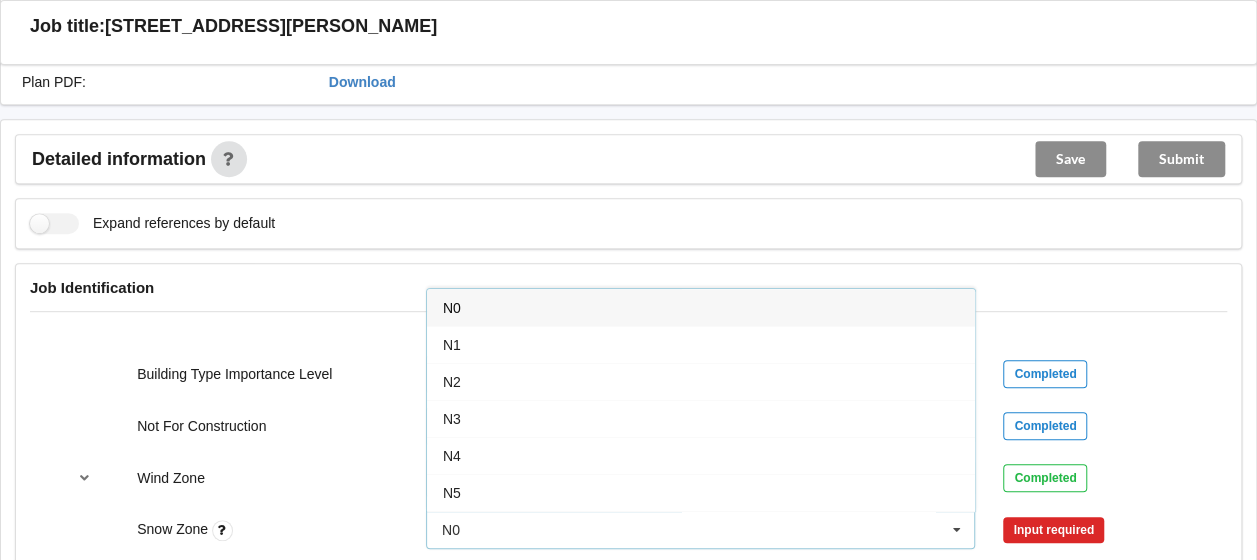 click on "N0" at bounding box center (701, 307) 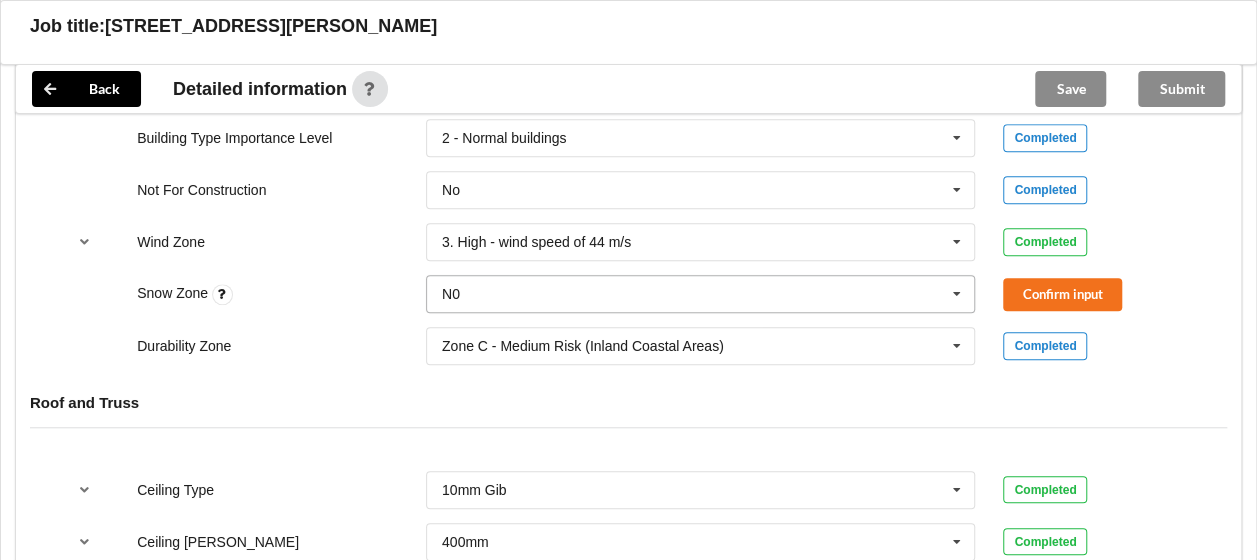 scroll, scrollTop: 657, scrollLeft: 0, axis: vertical 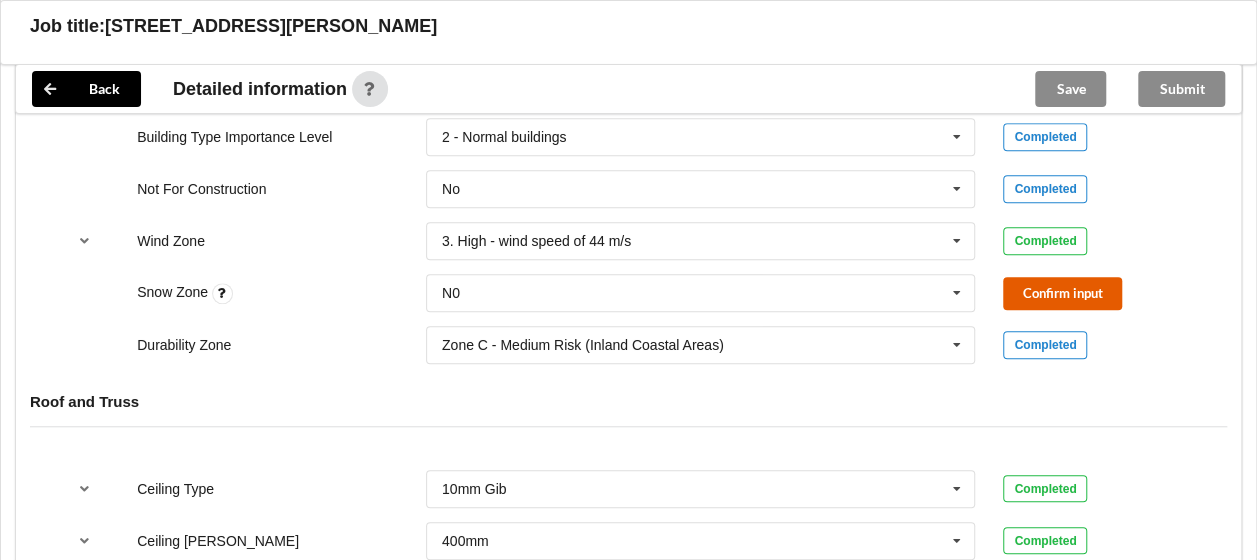 click on "Confirm input" at bounding box center [1062, 293] 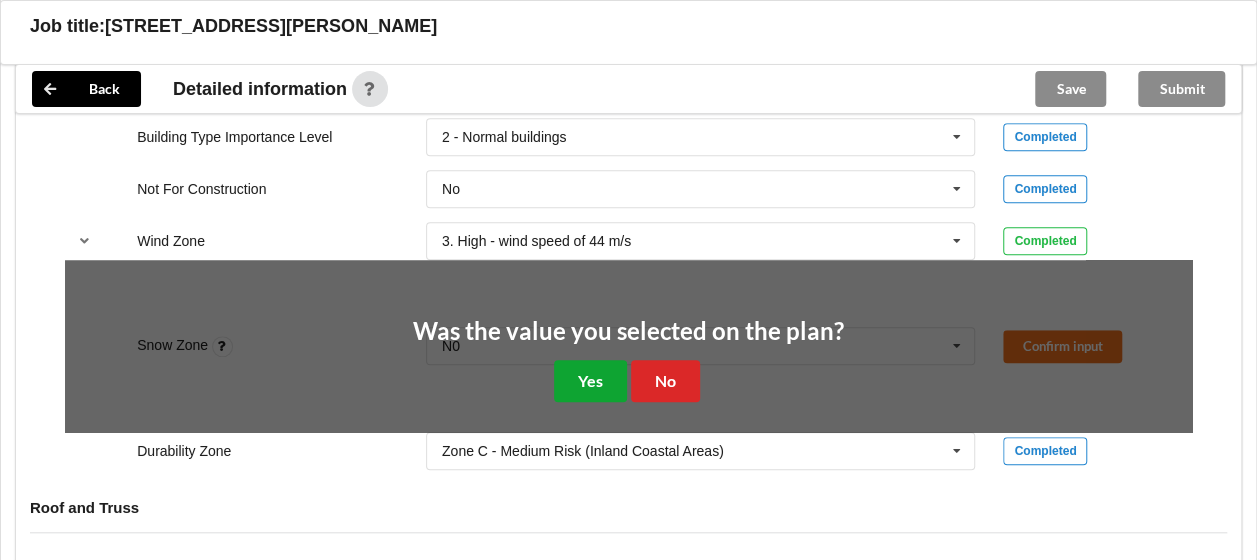 click on "Yes" at bounding box center [590, 380] 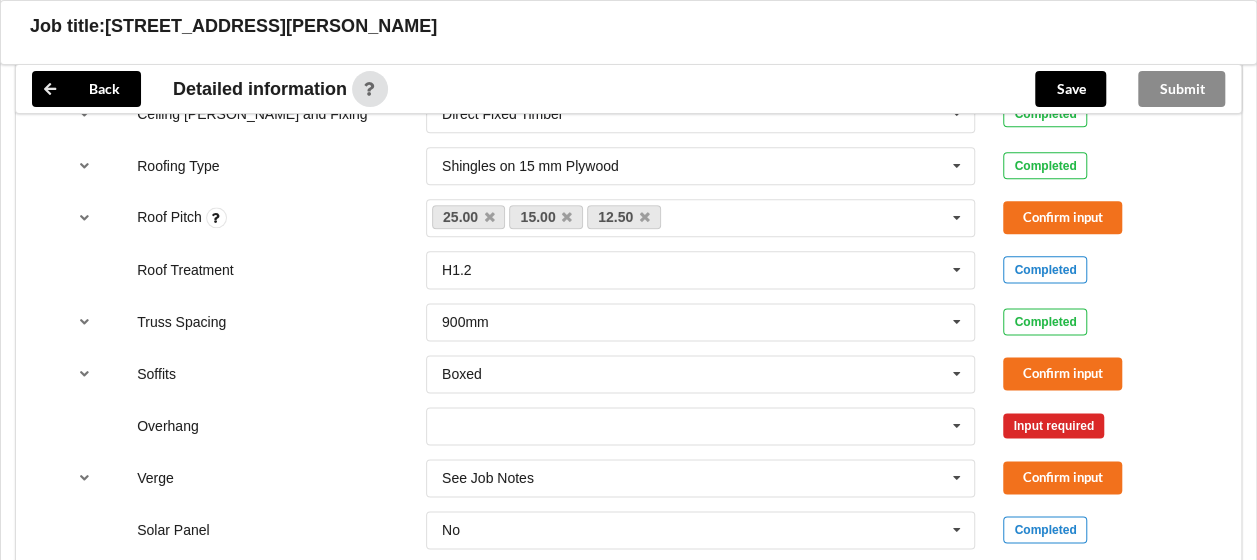 scroll, scrollTop: 1137, scrollLeft: 0, axis: vertical 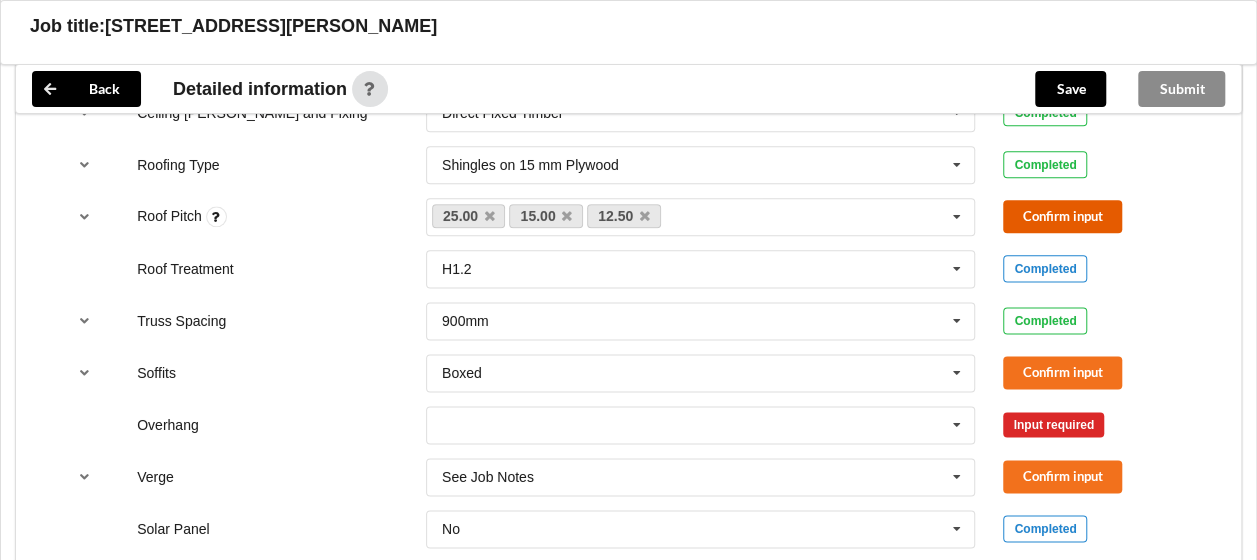 click on "Confirm input" at bounding box center (1062, 216) 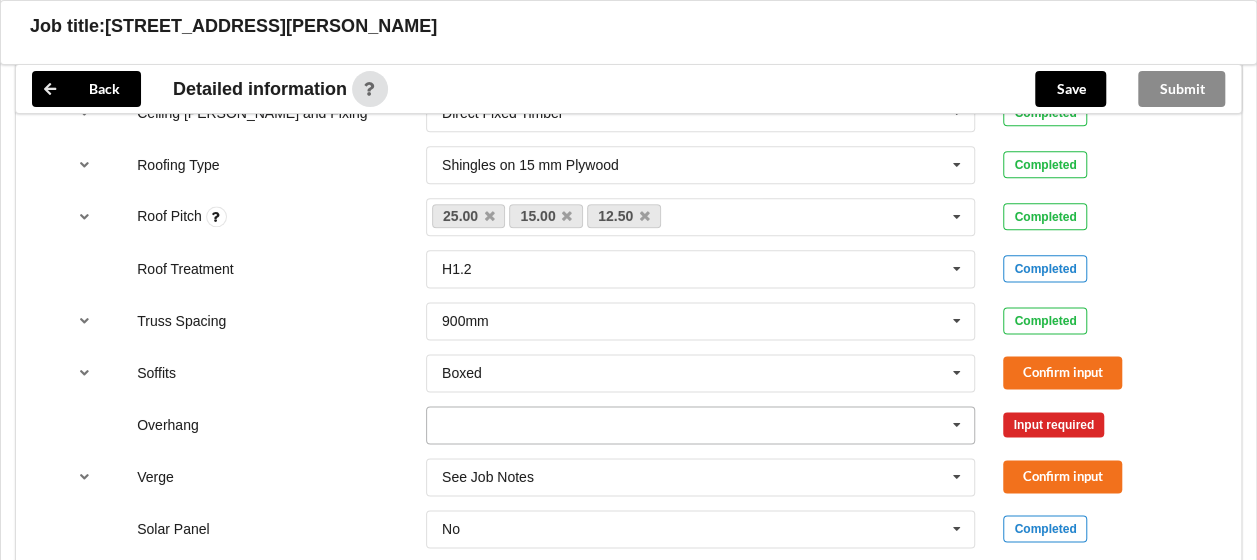 click at bounding box center [957, 425] 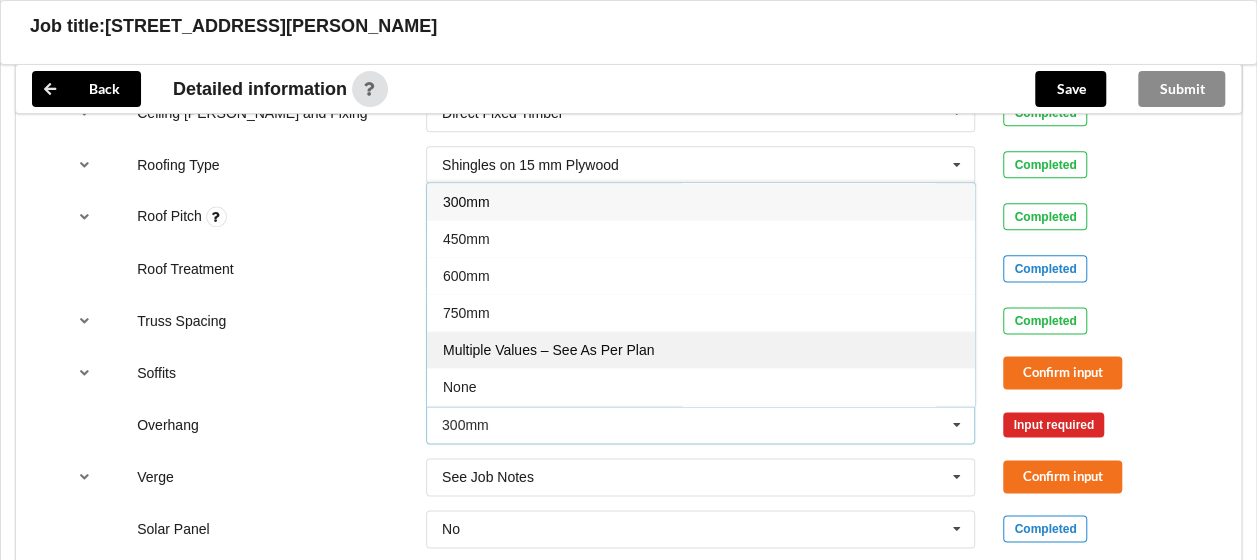 click on "Multiple Values – See As Per Plan" at bounding box center [548, 350] 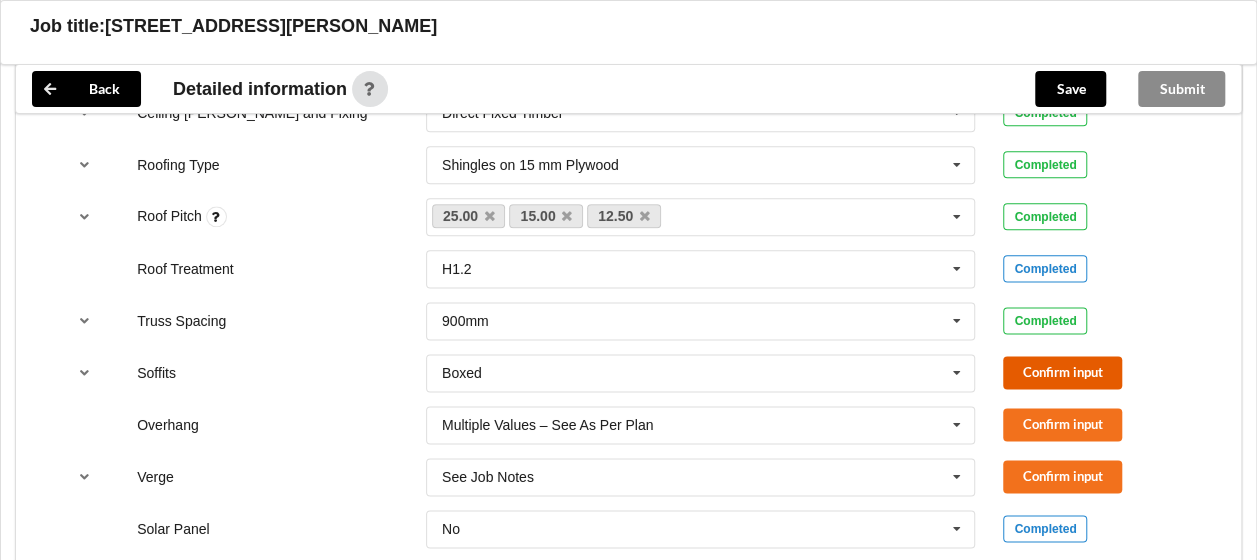 click on "Confirm input" at bounding box center [1062, 372] 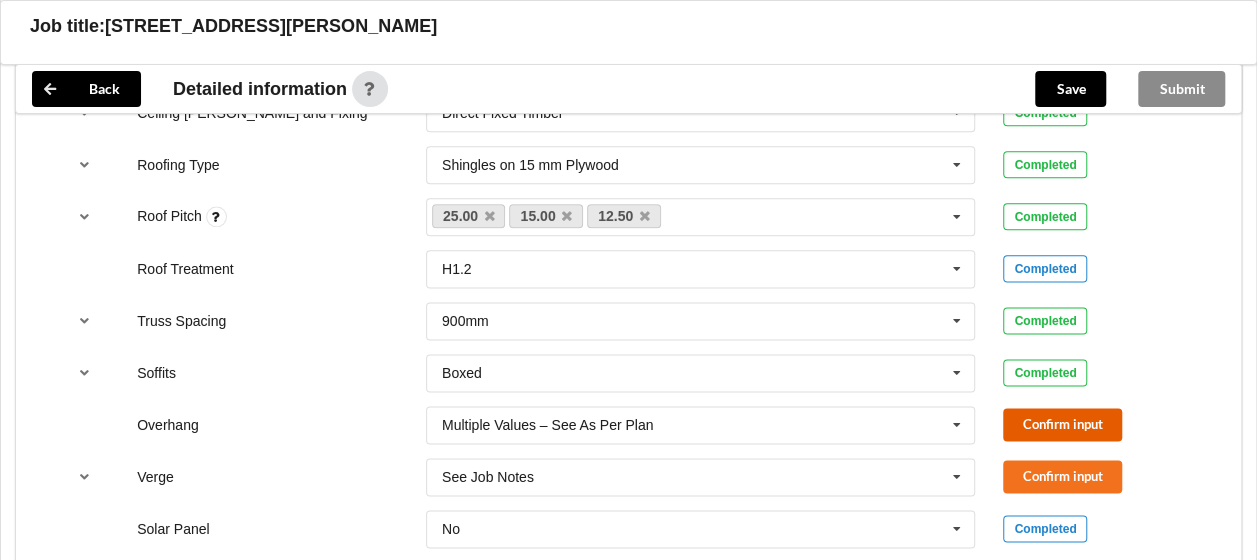 click on "Confirm input" at bounding box center [1062, 424] 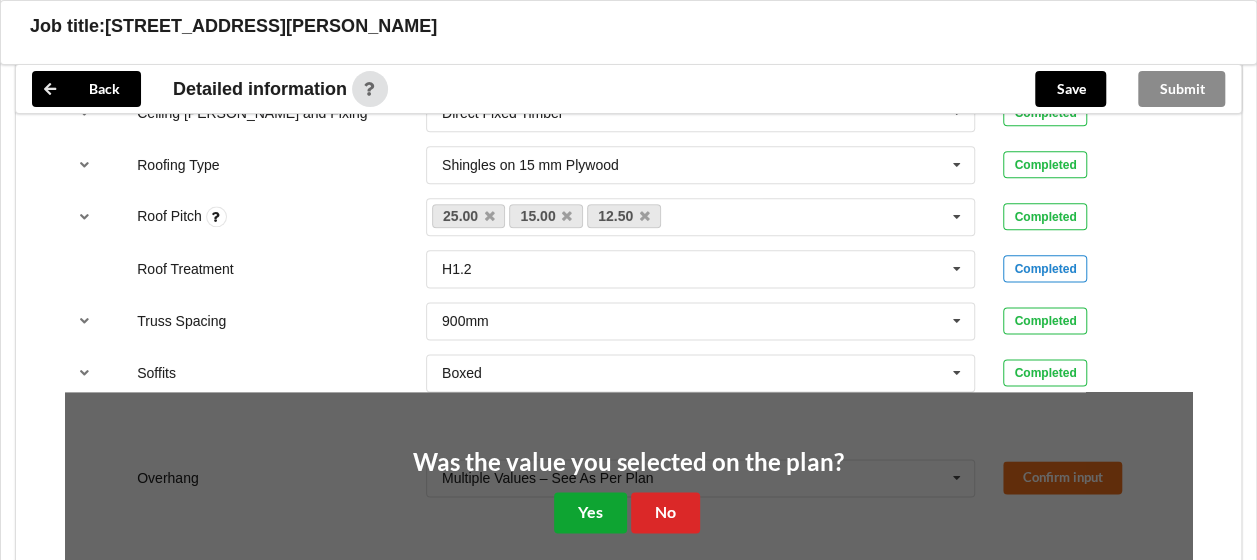 click on "Yes" at bounding box center (590, 512) 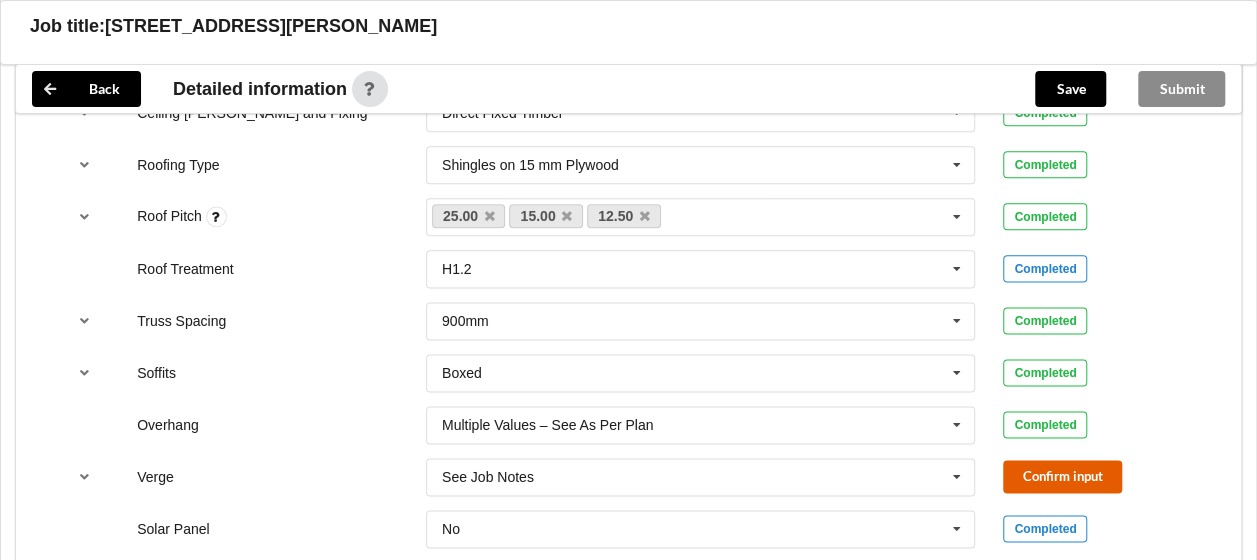 click on "Confirm input" at bounding box center [1062, 476] 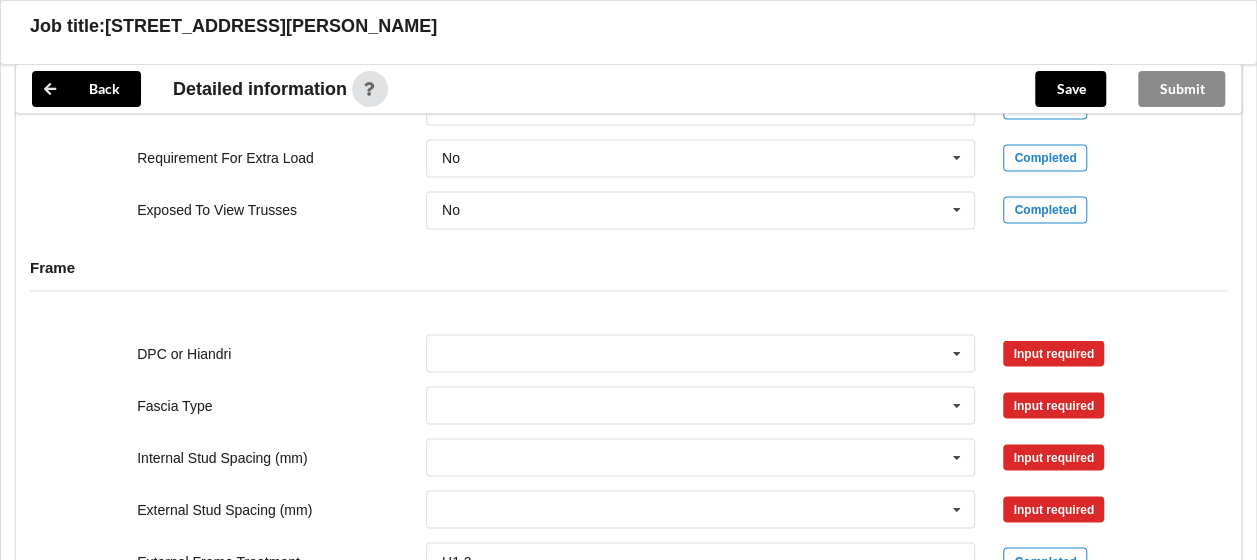 scroll, scrollTop: 1668, scrollLeft: 0, axis: vertical 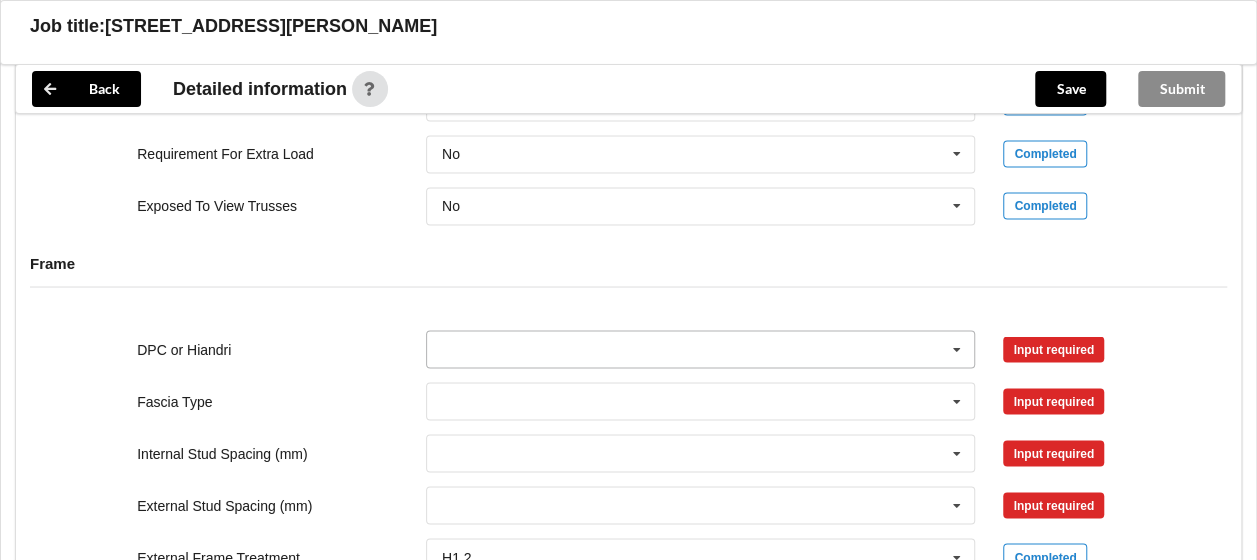 click at bounding box center [702, 349] 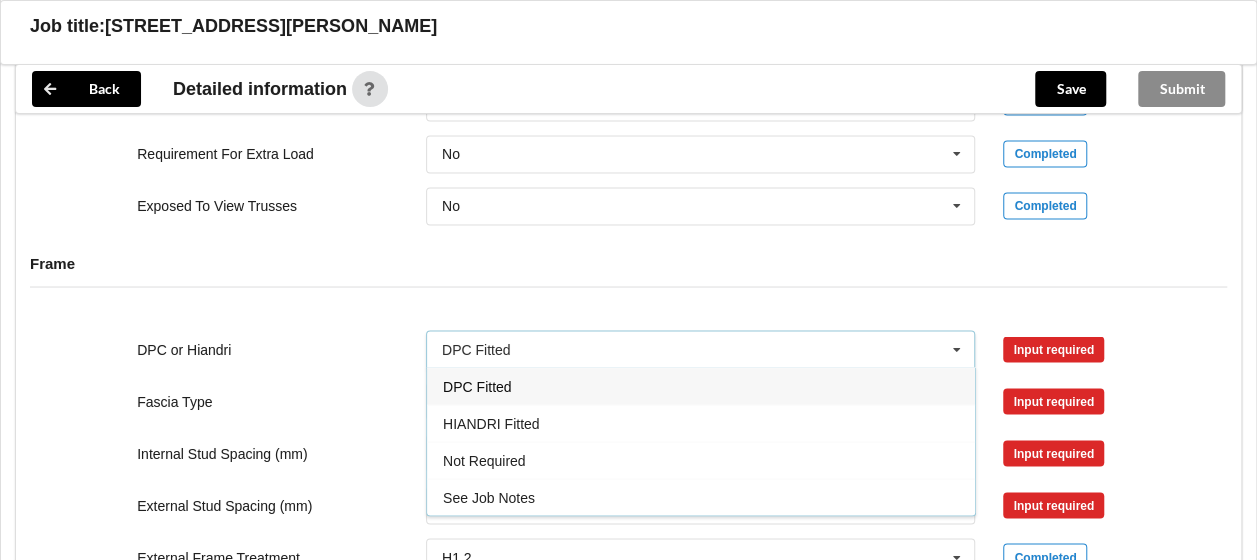 click on "DPC Fitted" at bounding box center (701, 385) 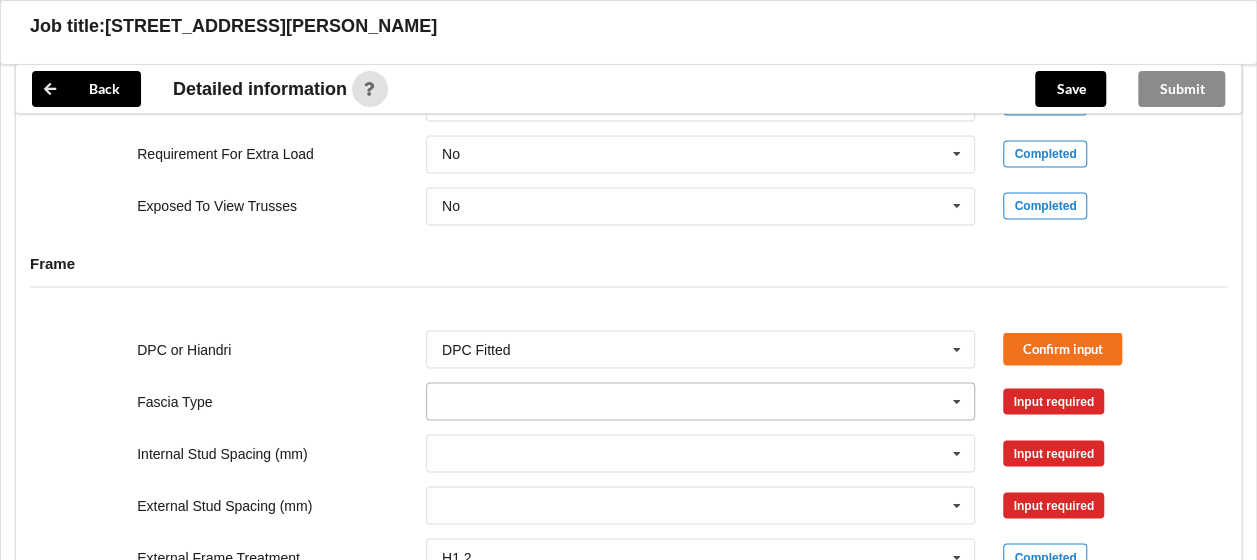 click at bounding box center (702, 401) 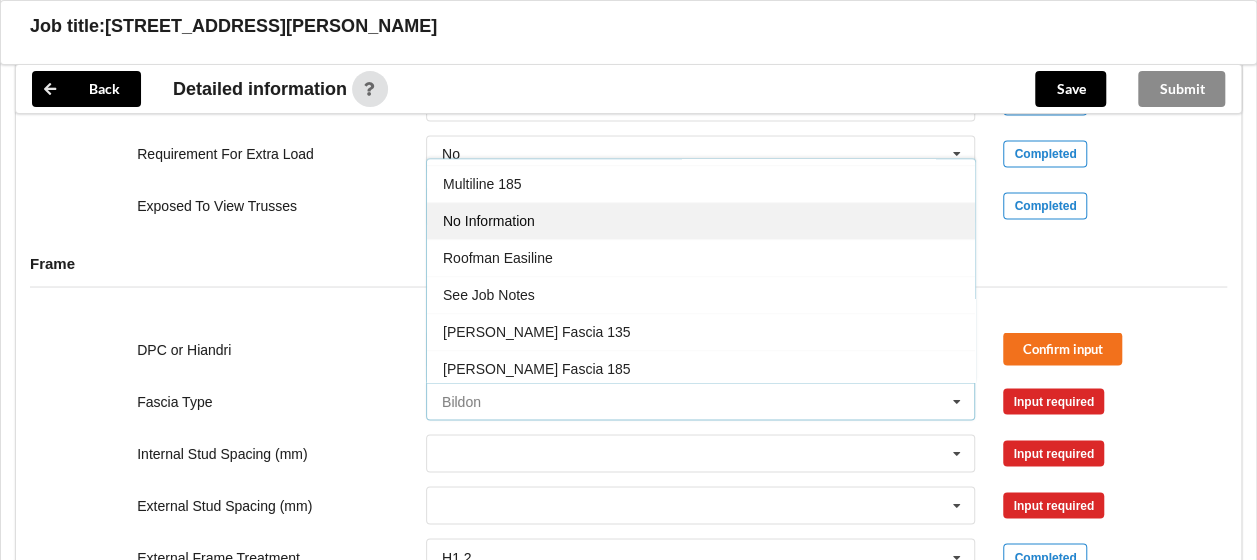 scroll, scrollTop: 622, scrollLeft: 0, axis: vertical 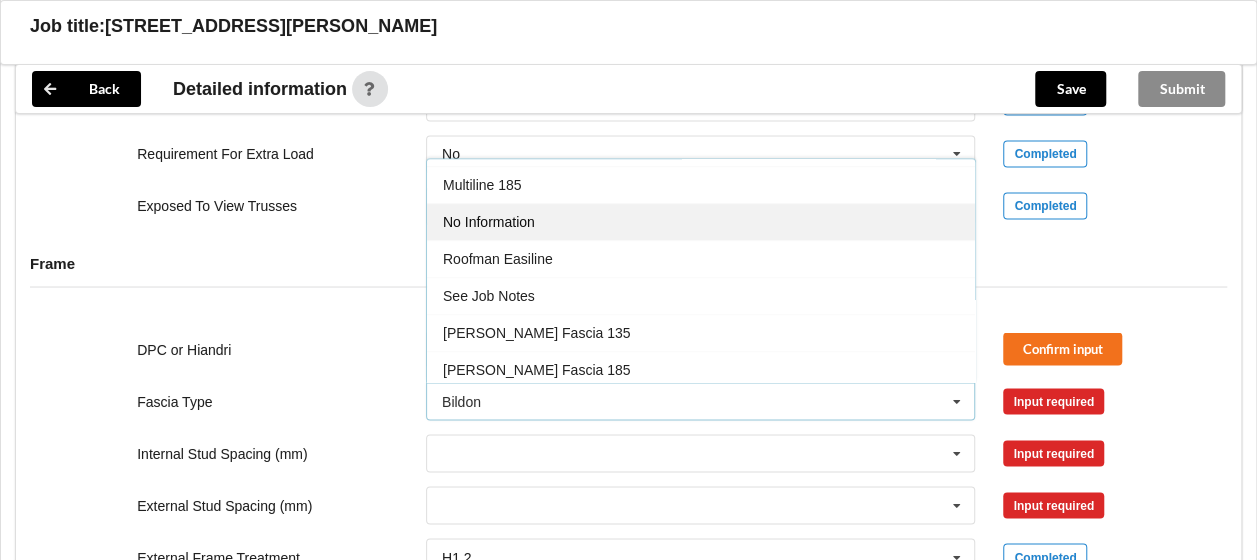 click on "No Information" at bounding box center (489, 222) 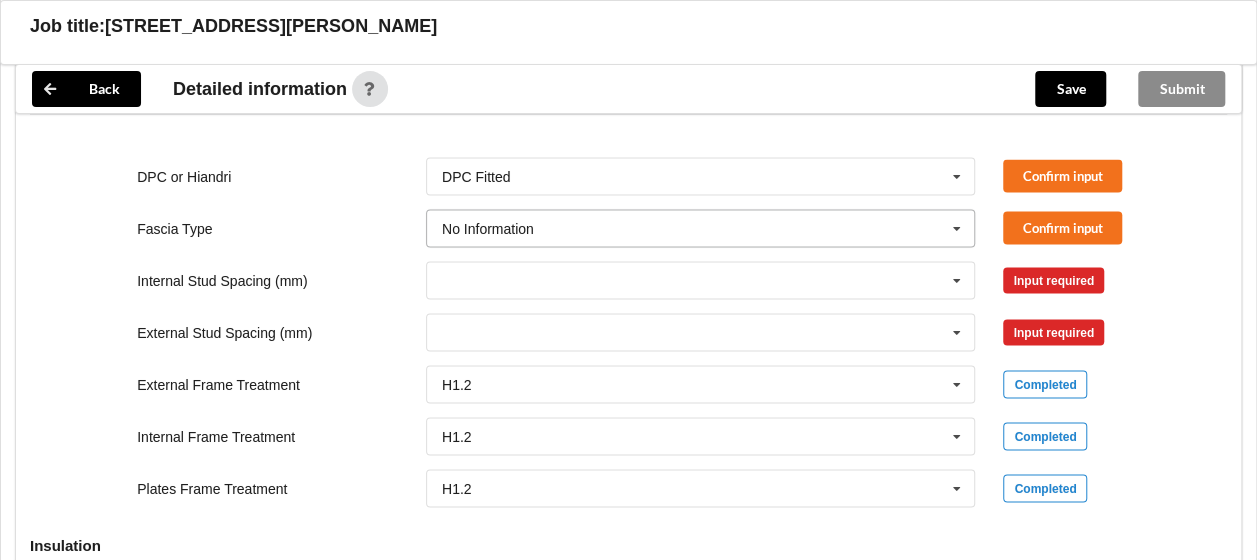 scroll, scrollTop: 1848, scrollLeft: 0, axis: vertical 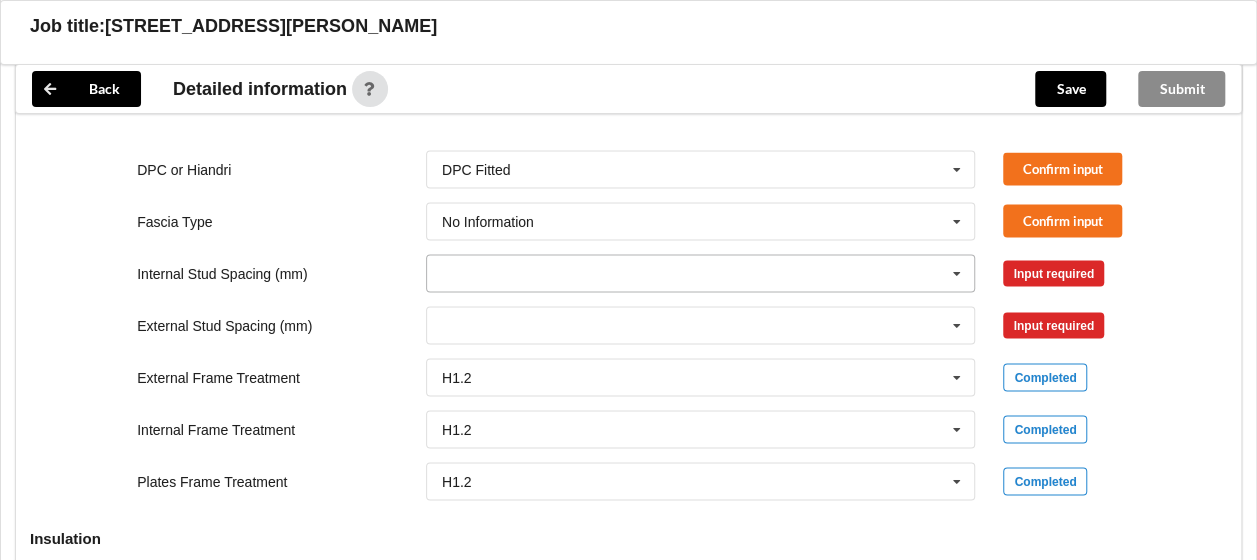 click at bounding box center (702, 273) 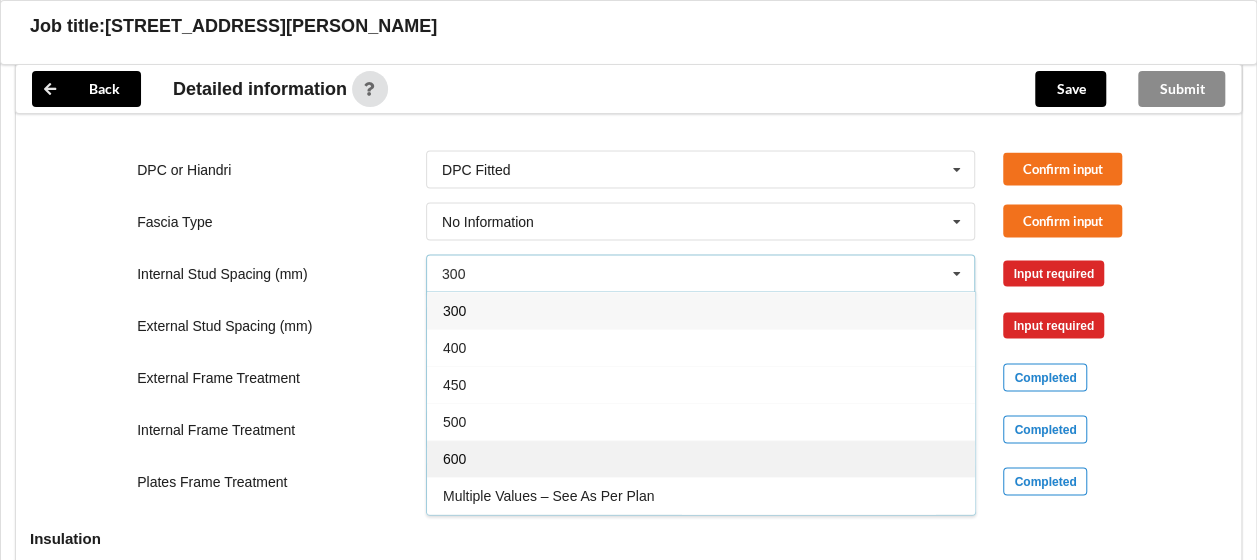 click on "600" at bounding box center [701, 457] 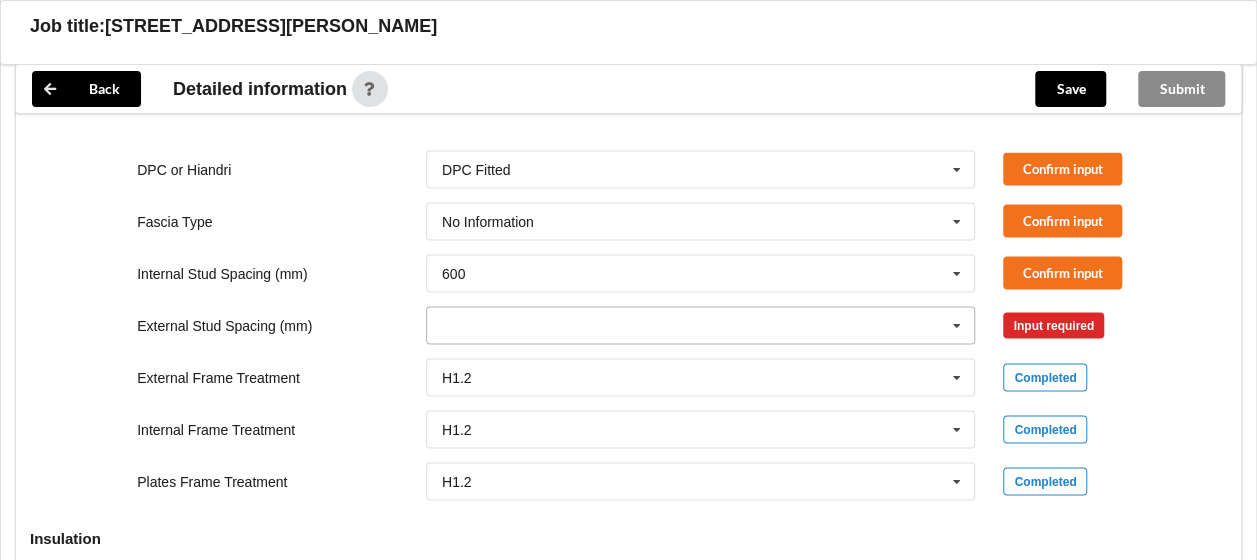 click at bounding box center (702, 325) 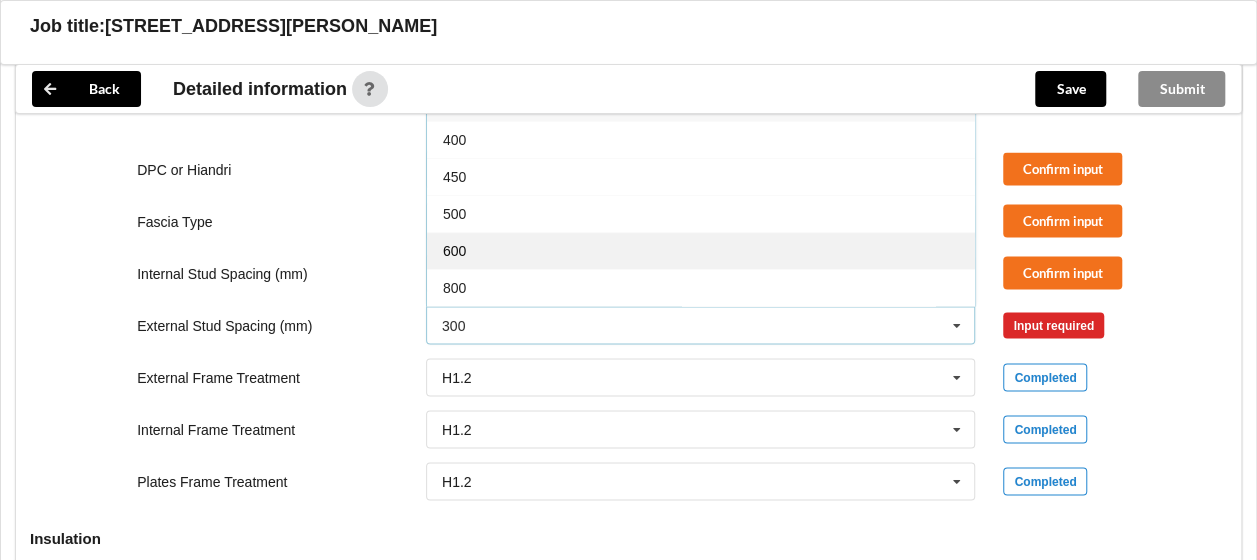 click on "600" at bounding box center (701, 249) 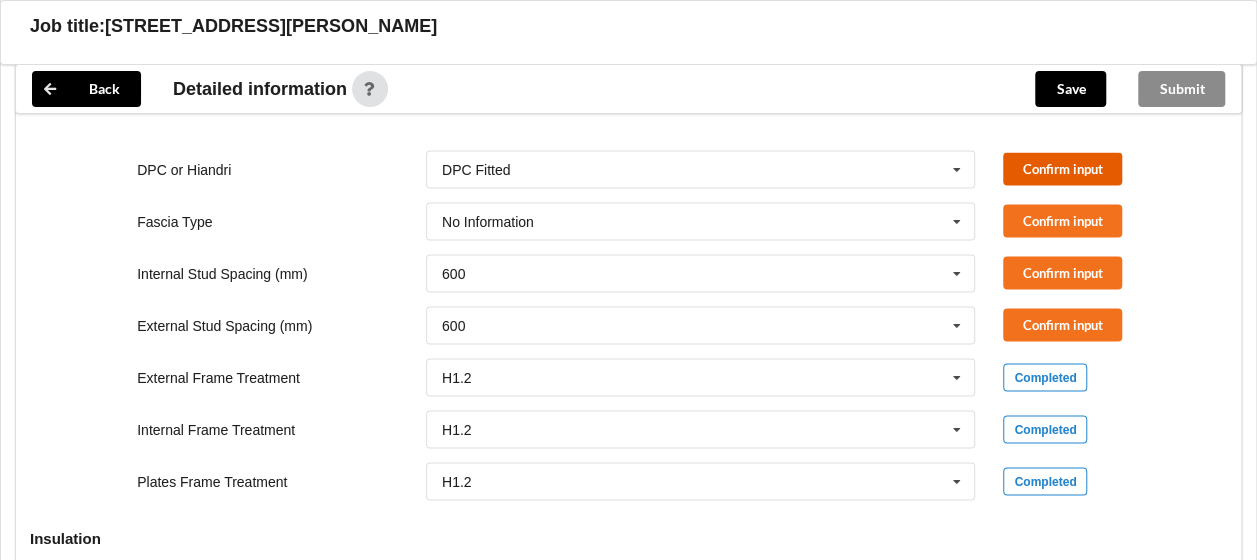 click on "Confirm input" at bounding box center (1062, 168) 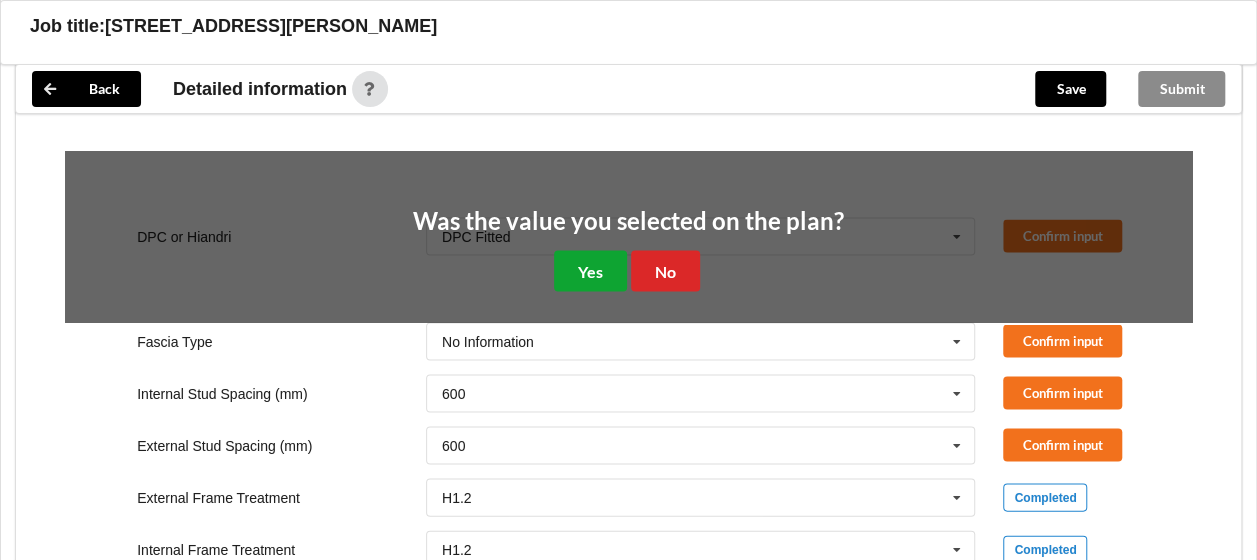 click on "Yes" at bounding box center [590, 270] 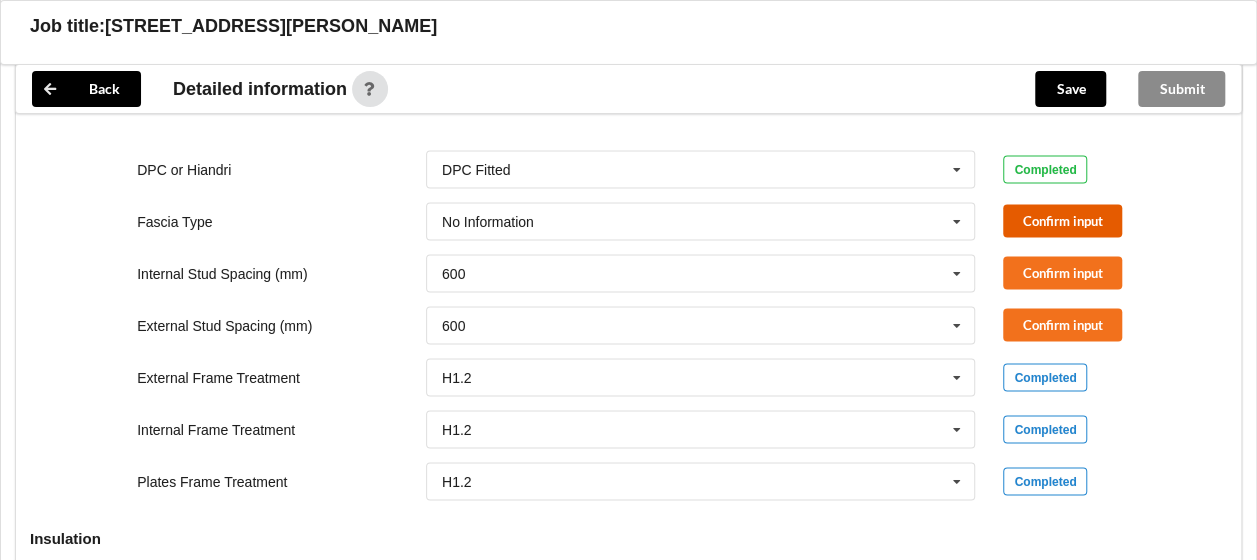 click on "Confirm input" at bounding box center [1062, 220] 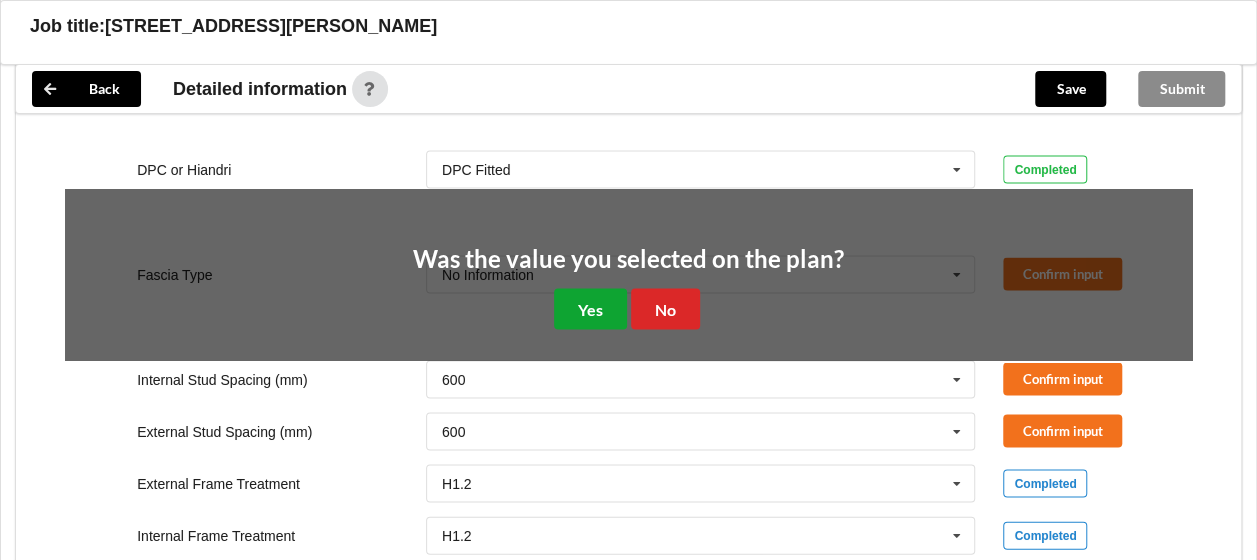 click on "Yes" at bounding box center [590, 308] 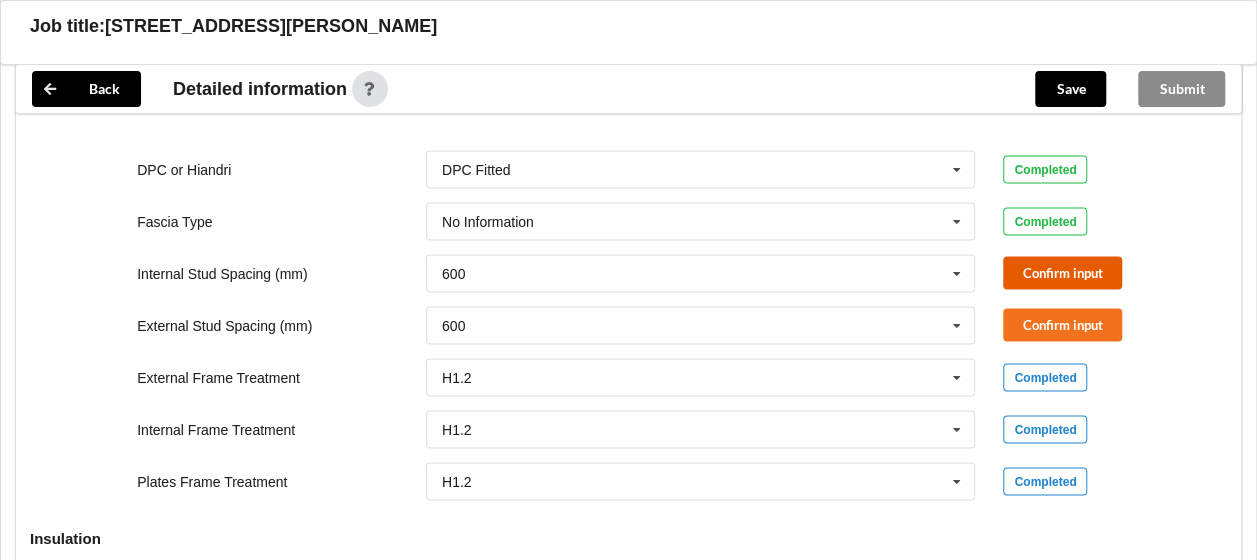 click on "Confirm input" at bounding box center (1062, 272) 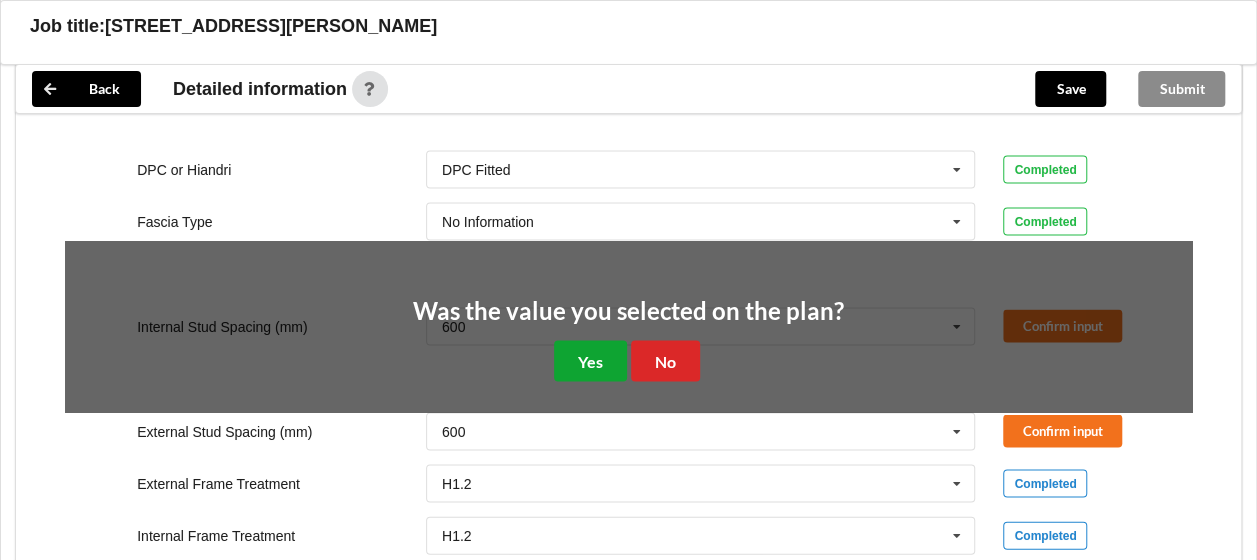 click on "Yes" at bounding box center (590, 360) 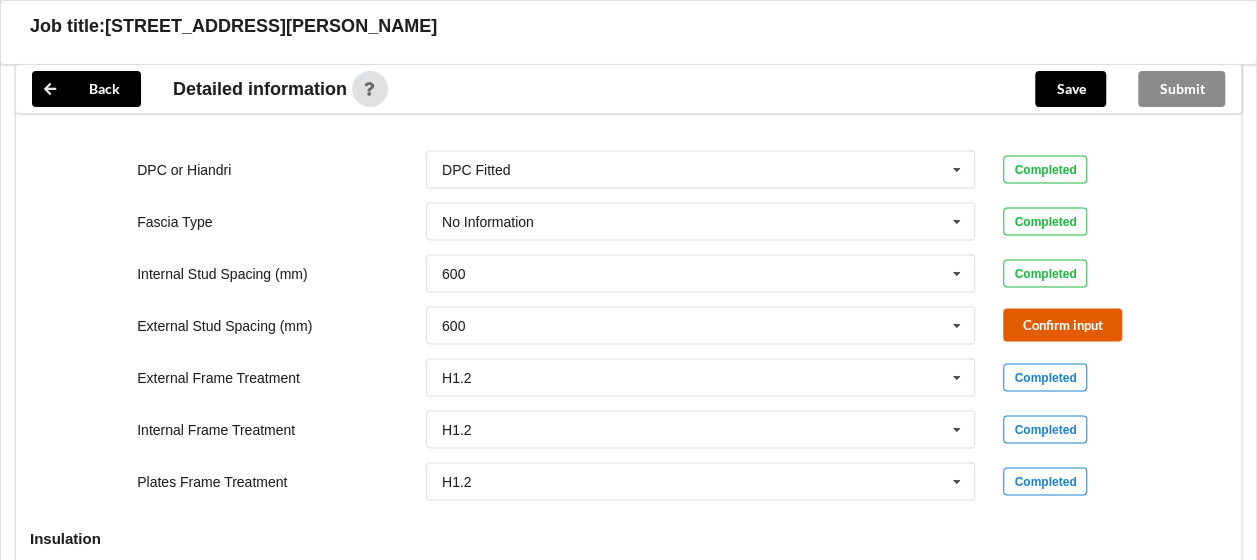 click on "Confirm input" at bounding box center (1062, 324) 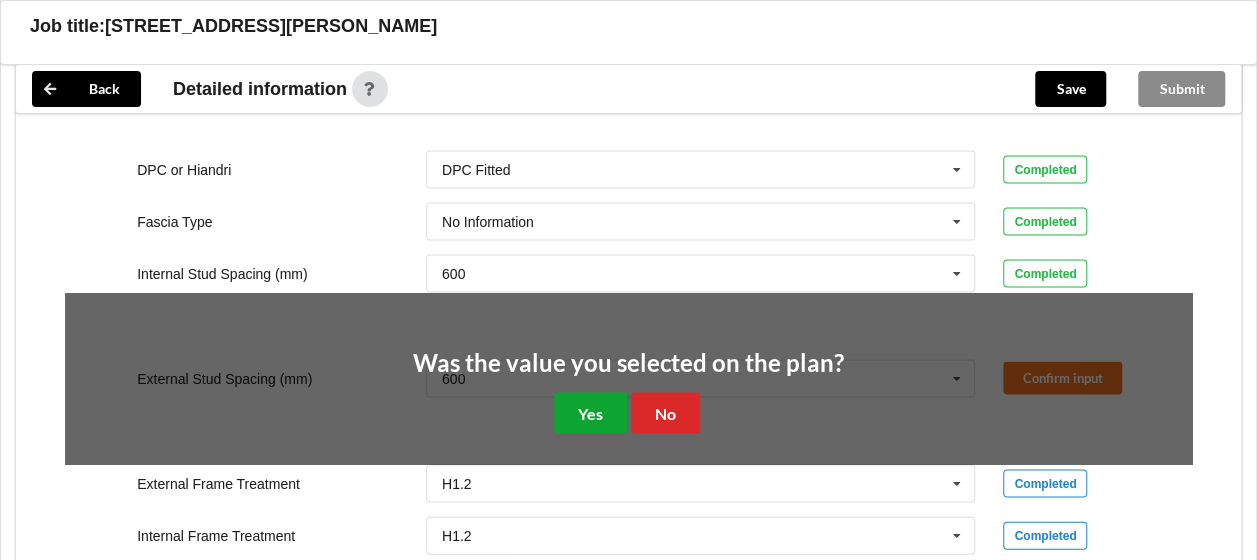click on "Yes" at bounding box center (590, 412) 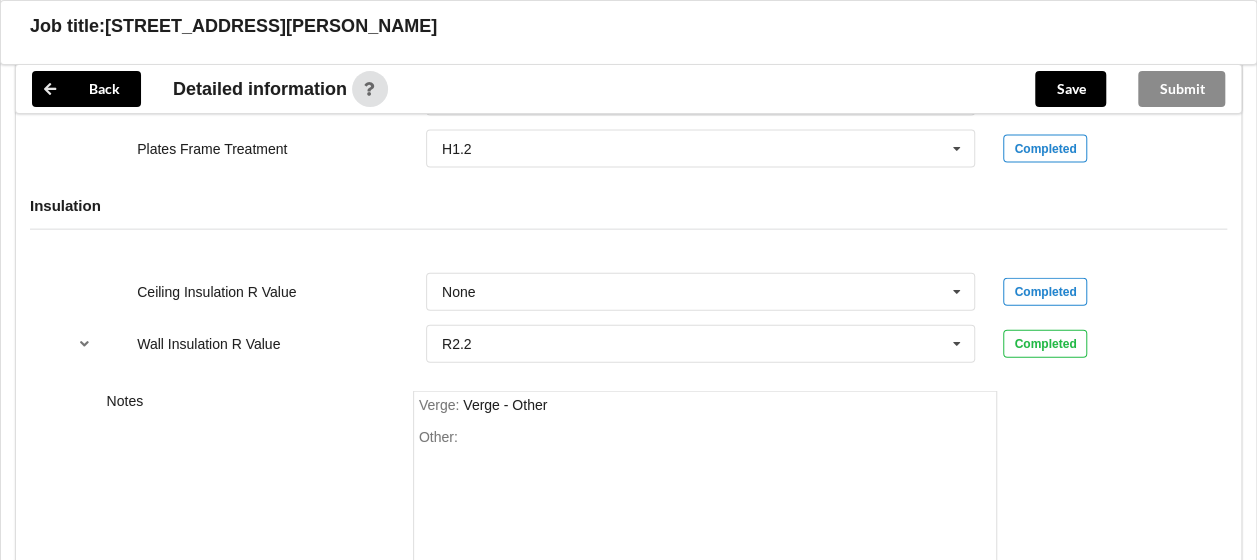 scroll, scrollTop: 2332, scrollLeft: 0, axis: vertical 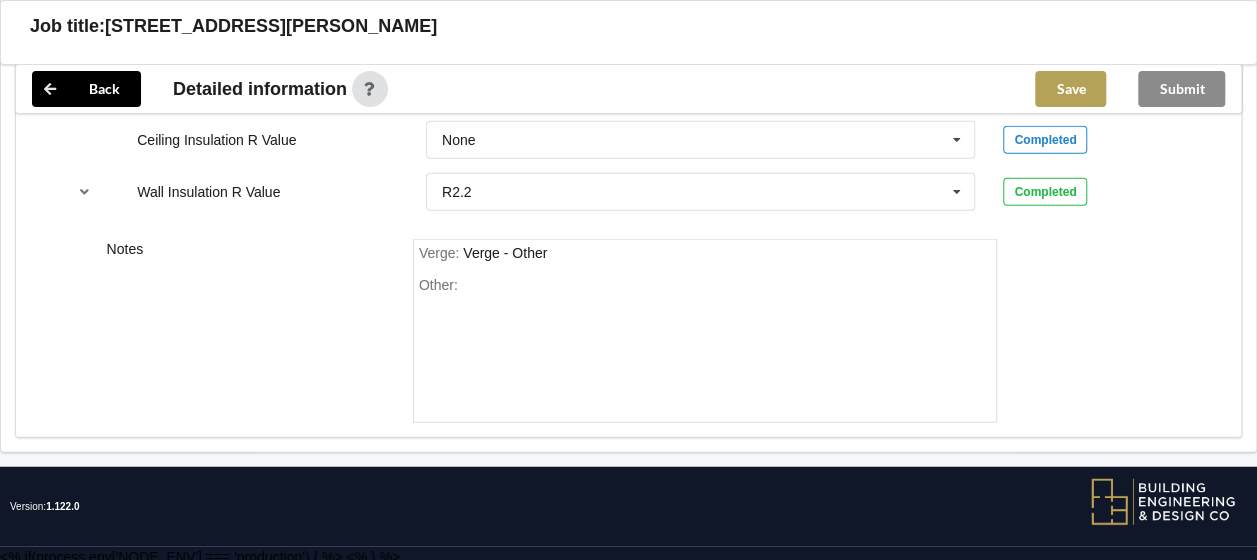 click on "Save" at bounding box center (1070, 89) 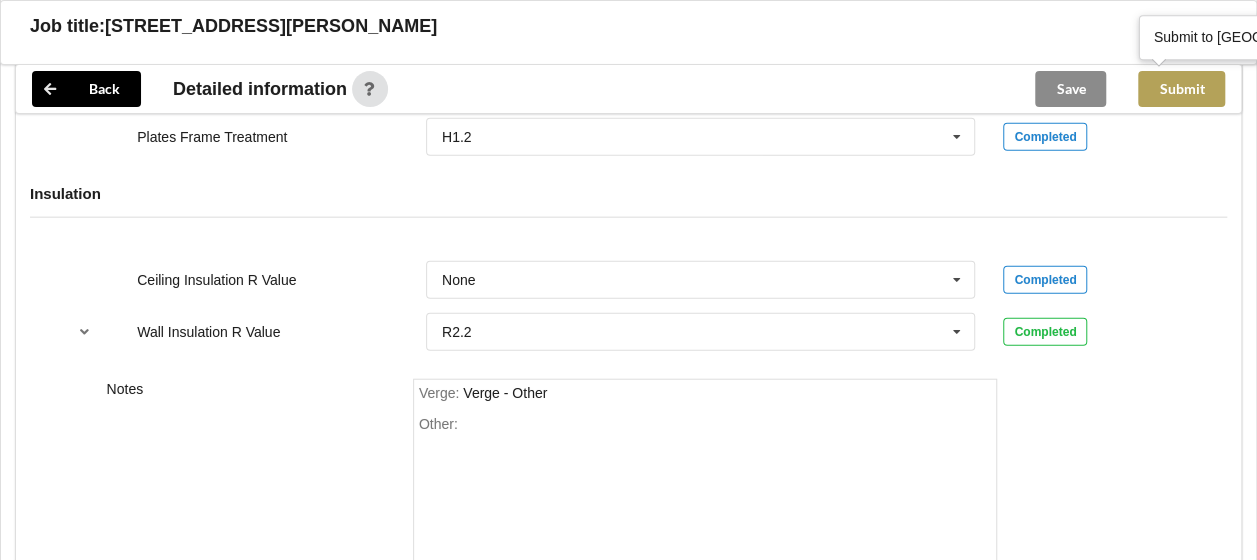 click on "Submit" at bounding box center [1181, 89] 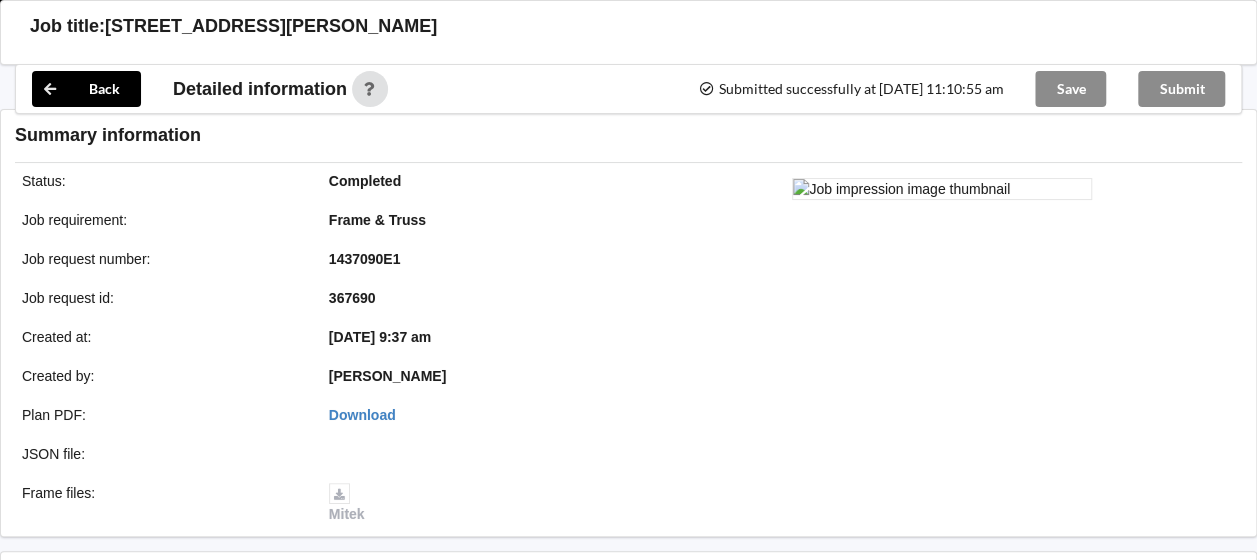 scroll, scrollTop: 2292, scrollLeft: 0, axis: vertical 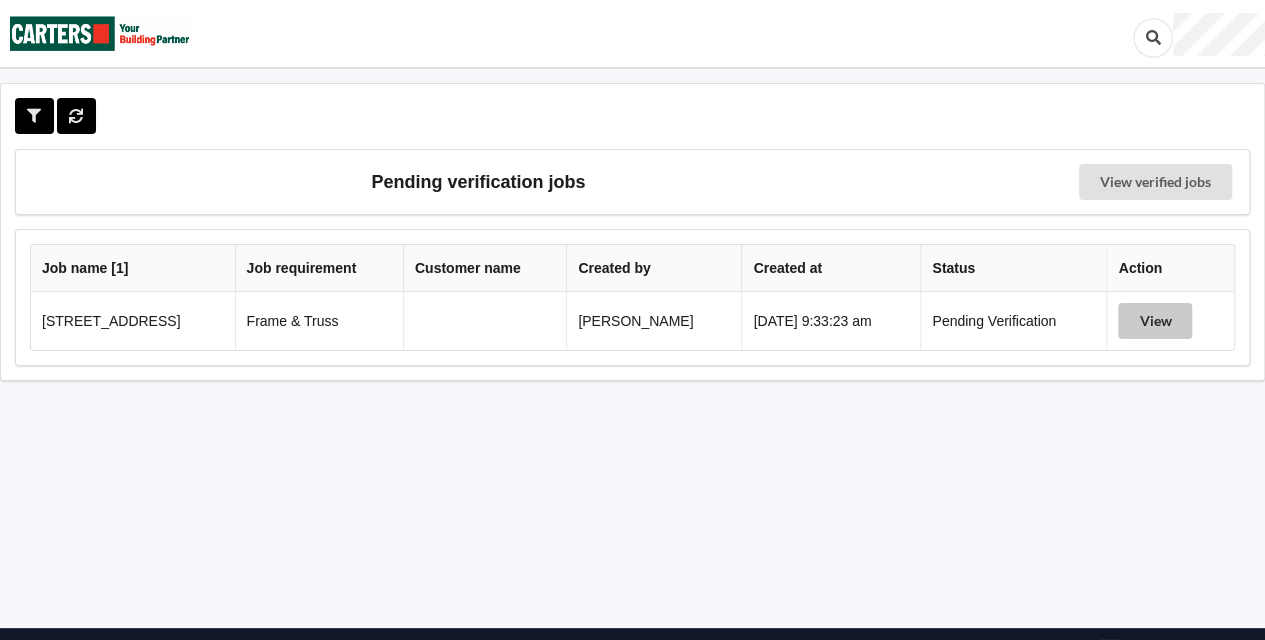 click on "View" at bounding box center (1155, 321) 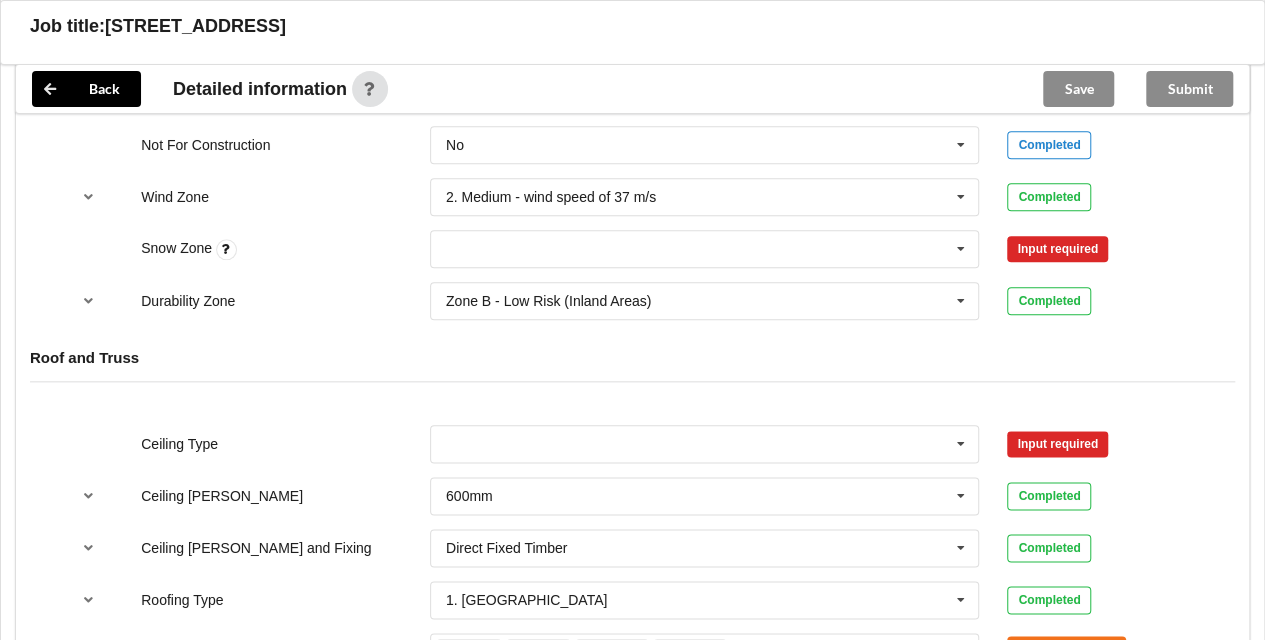 scroll, scrollTop: 972, scrollLeft: 0, axis: vertical 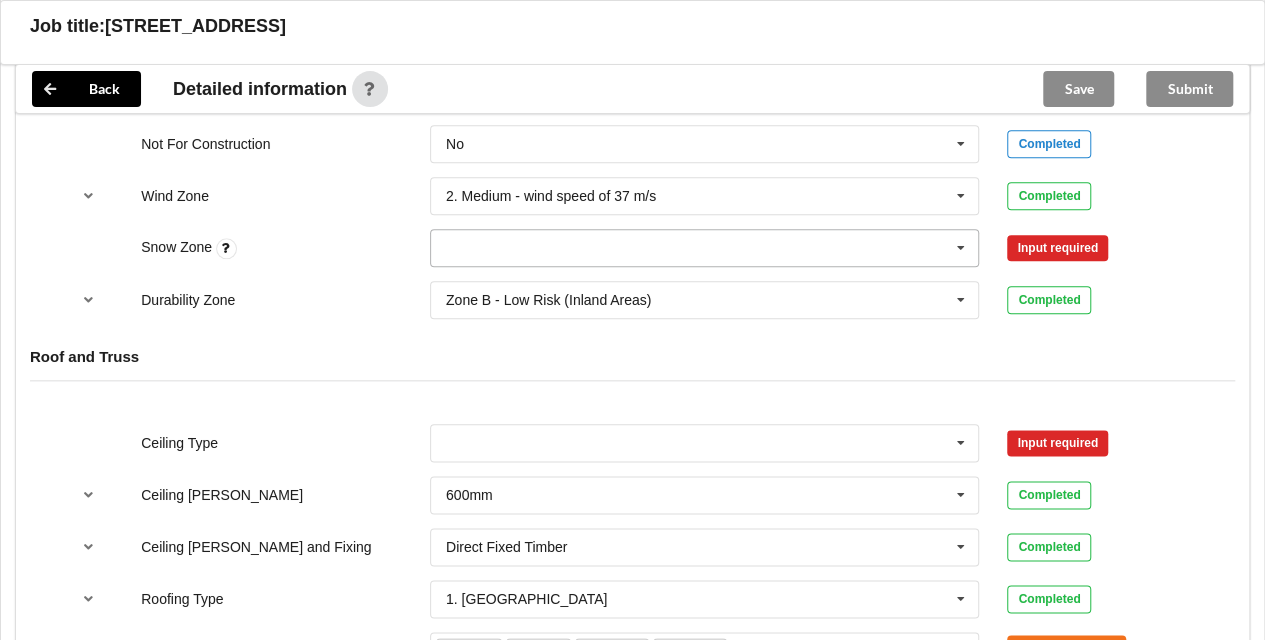 click at bounding box center [961, 248] 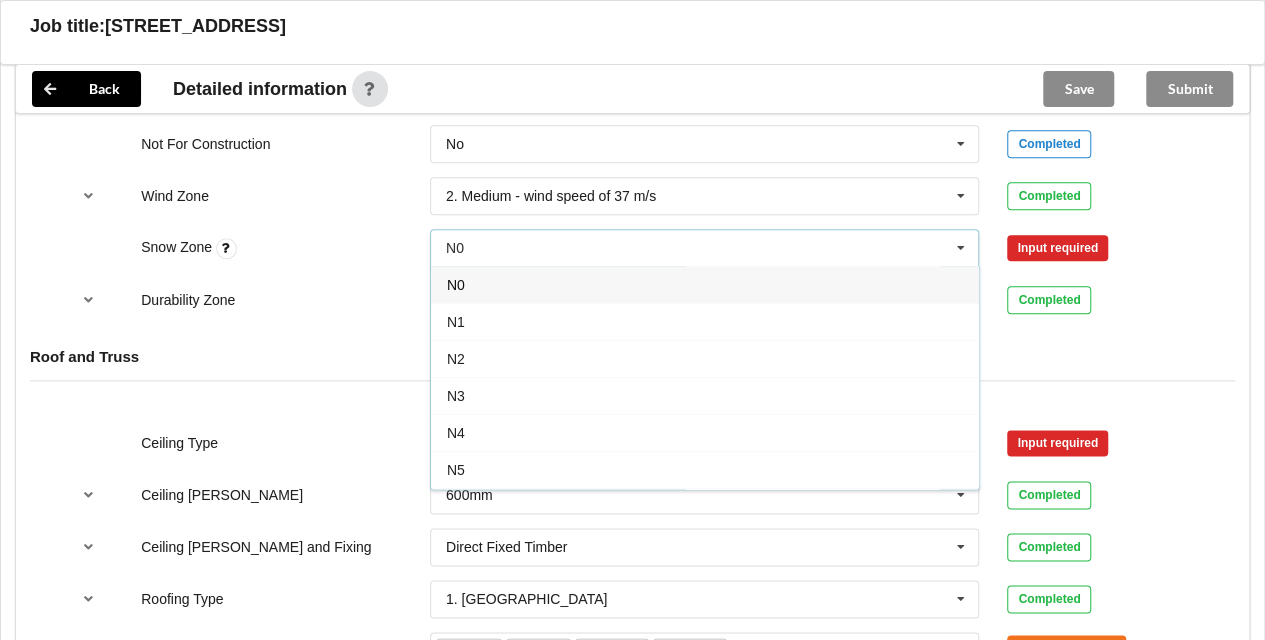 click on "N0" at bounding box center [705, 284] 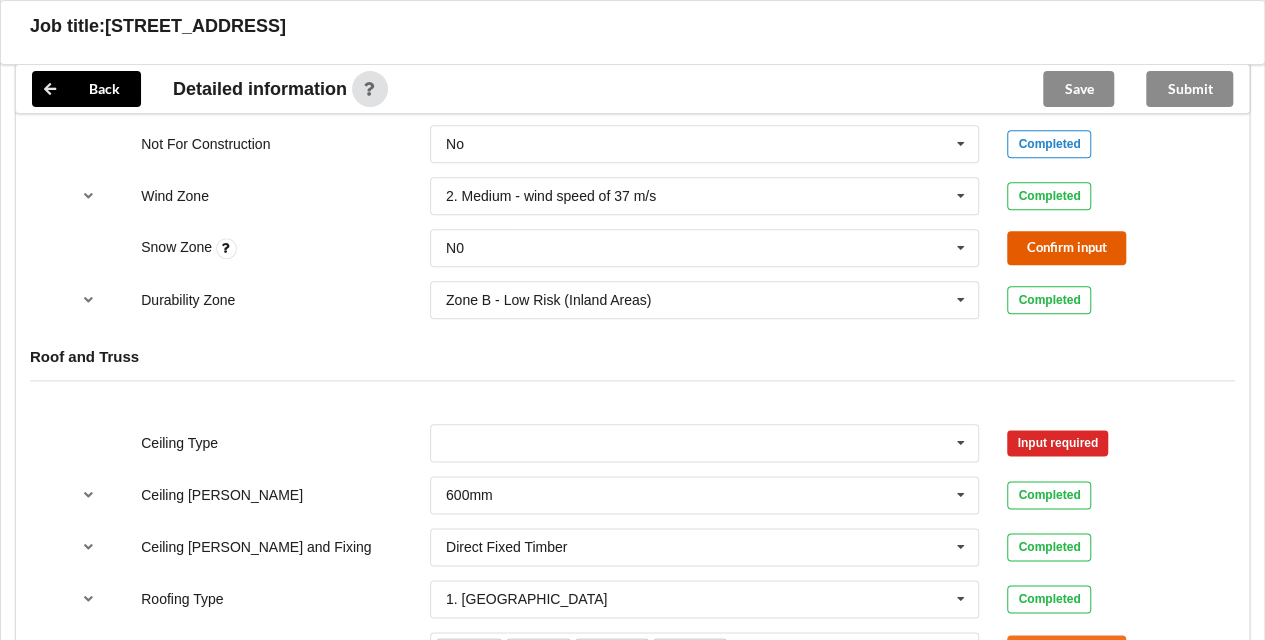 click on "Confirm input" at bounding box center [1066, 247] 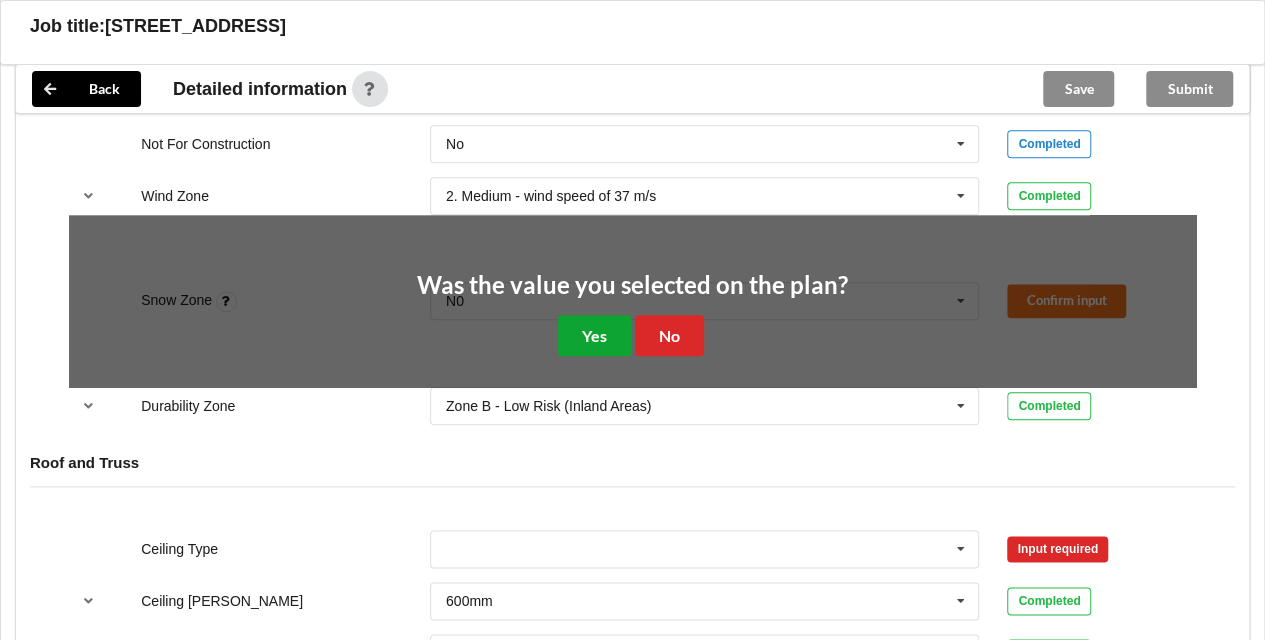 click on "Yes" at bounding box center (594, 335) 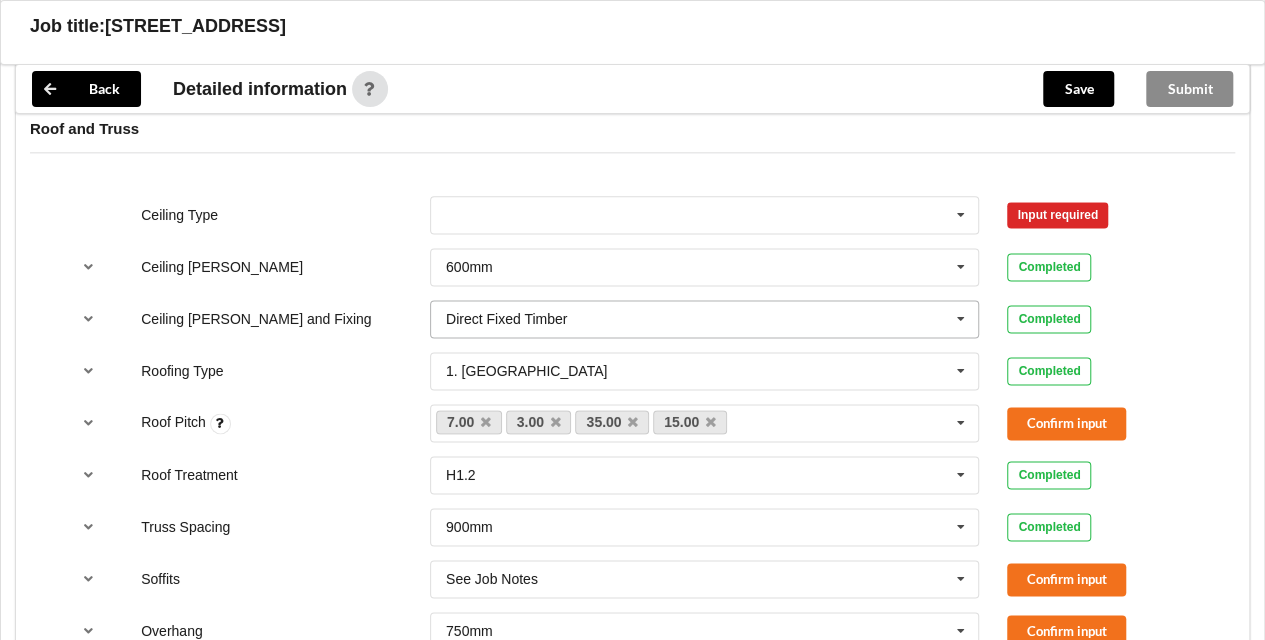 scroll, scrollTop: 1206, scrollLeft: 0, axis: vertical 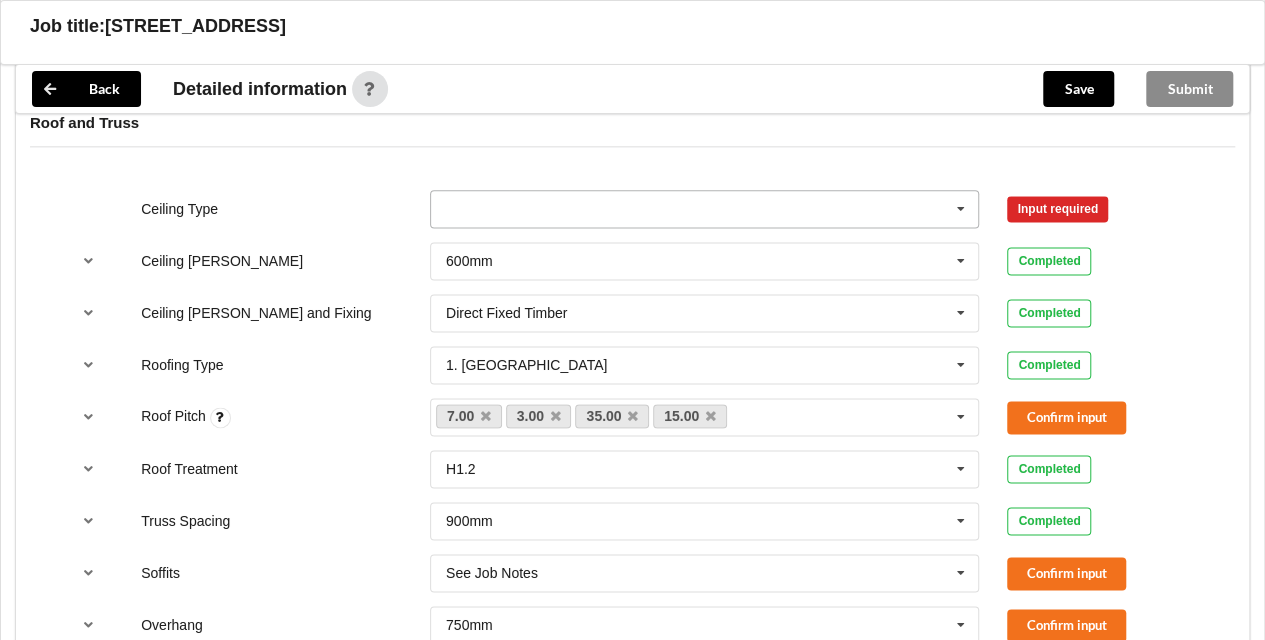 click at bounding box center (961, 209) 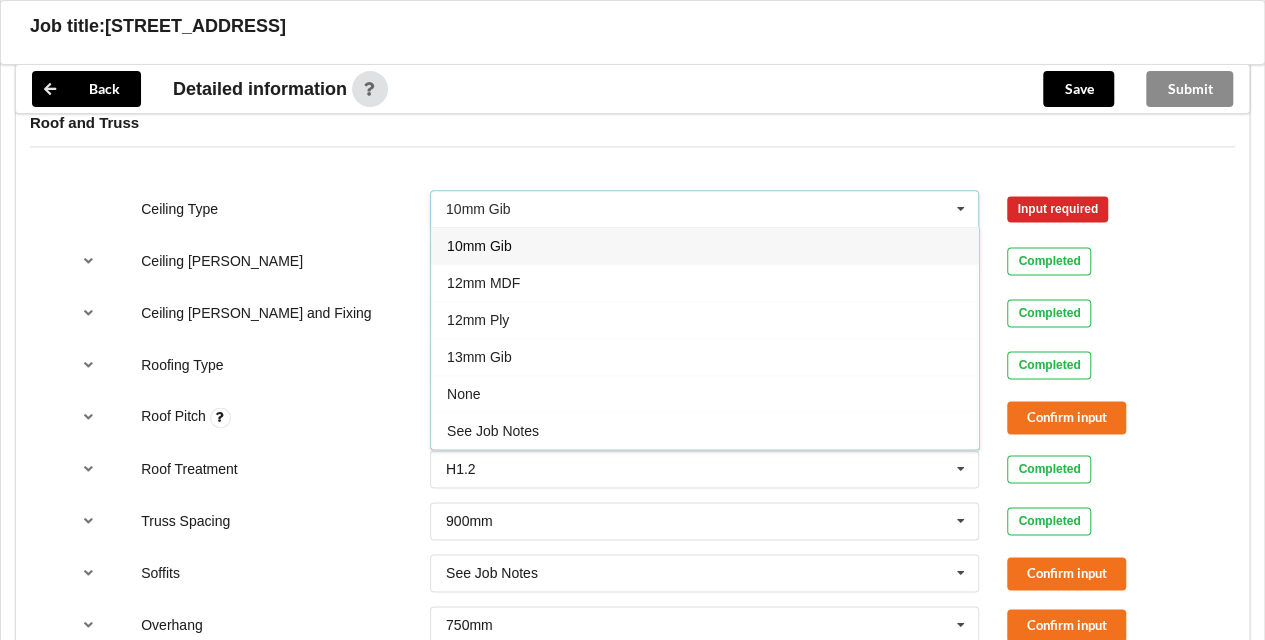 click on "10mm Gib" at bounding box center (705, 245) 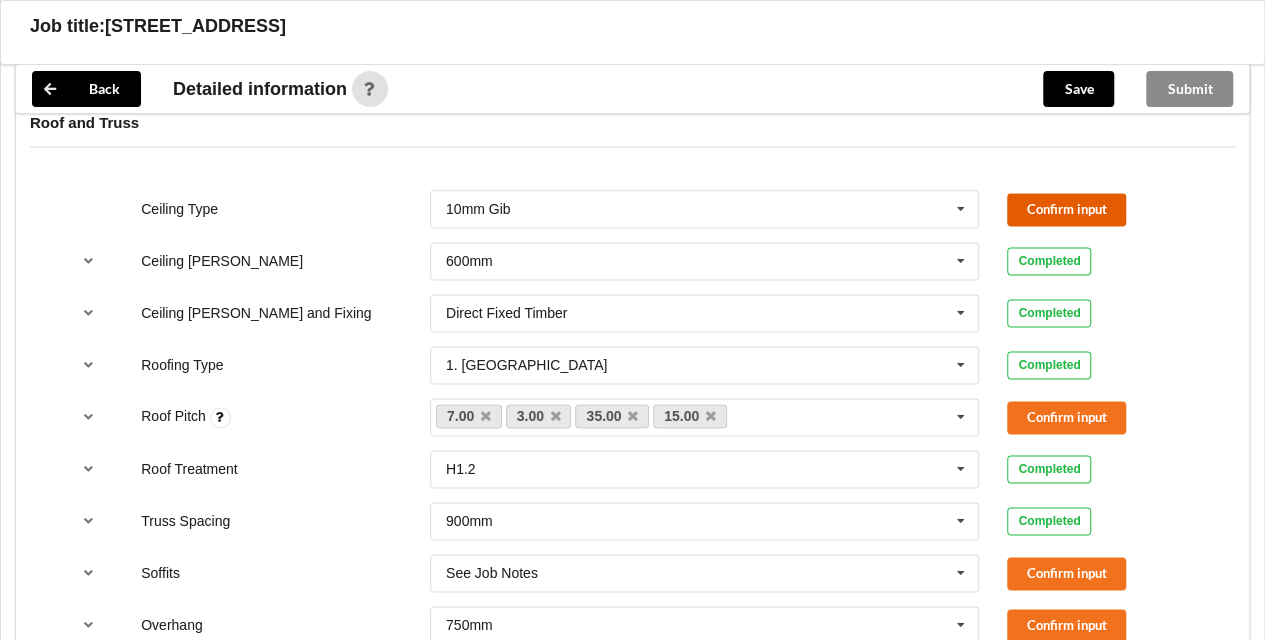click on "Confirm input" at bounding box center [1066, 209] 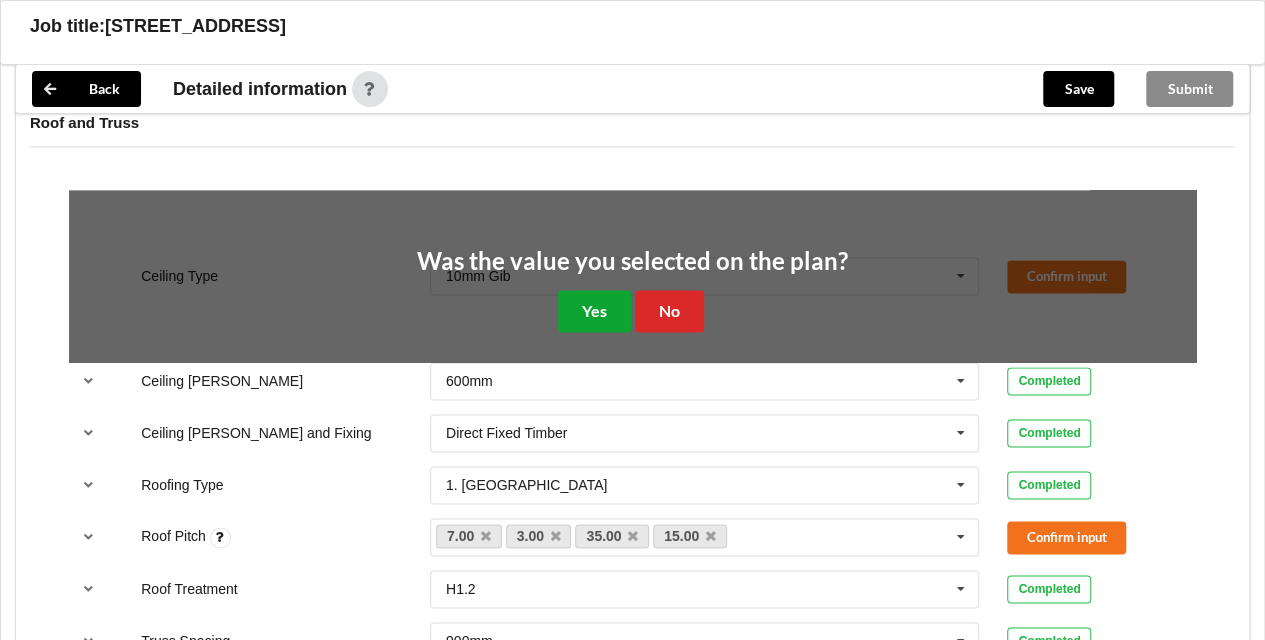 click on "Yes" at bounding box center [594, 310] 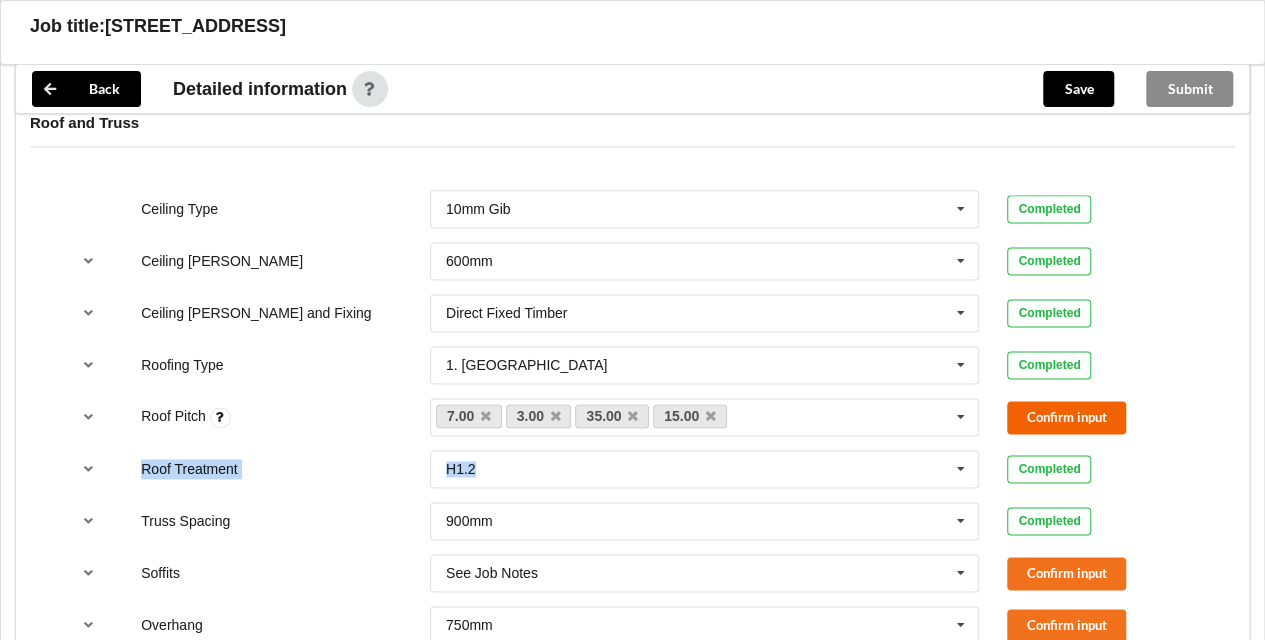 drag, startPoint x: 1053, startPoint y: 433, endPoint x: 1084, endPoint y: 418, distance: 34.43835 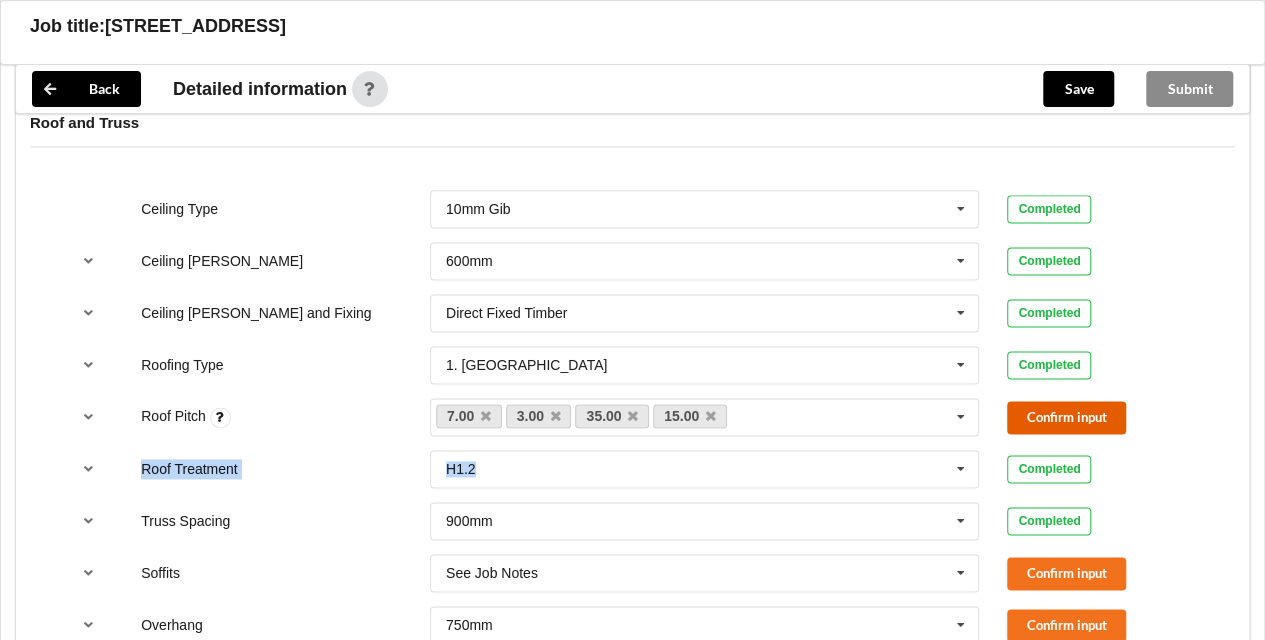click on "Confirm input" at bounding box center (1066, 417) 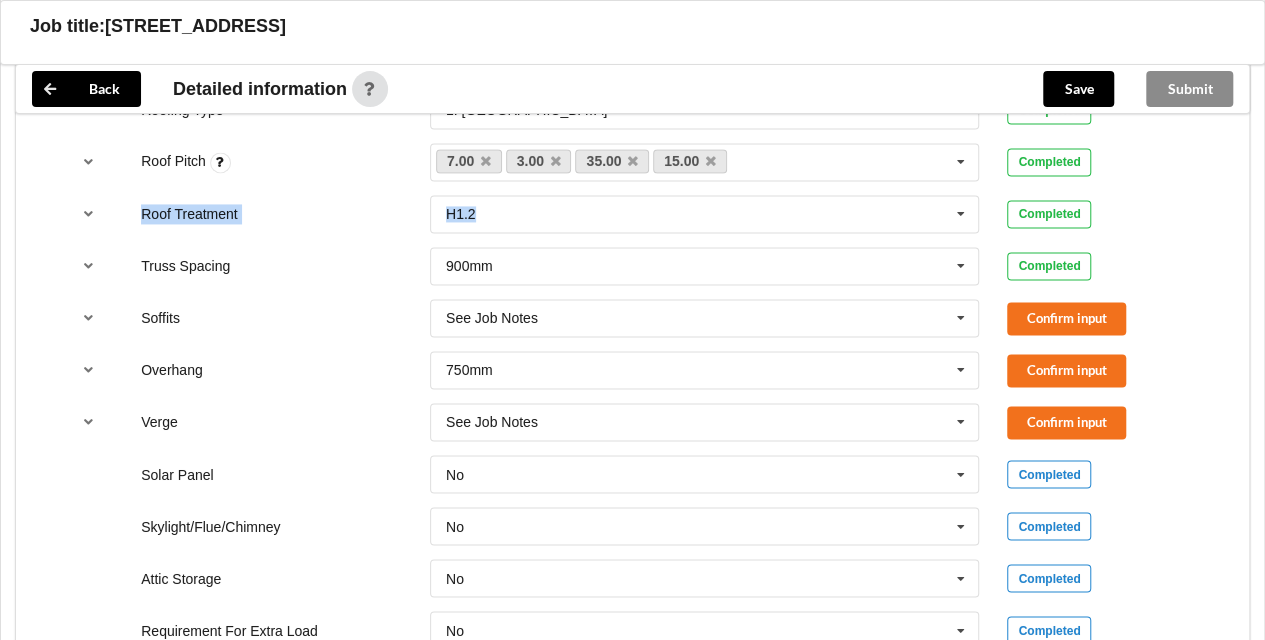 scroll, scrollTop: 1477, scrollLeft: 0, axis: vertical 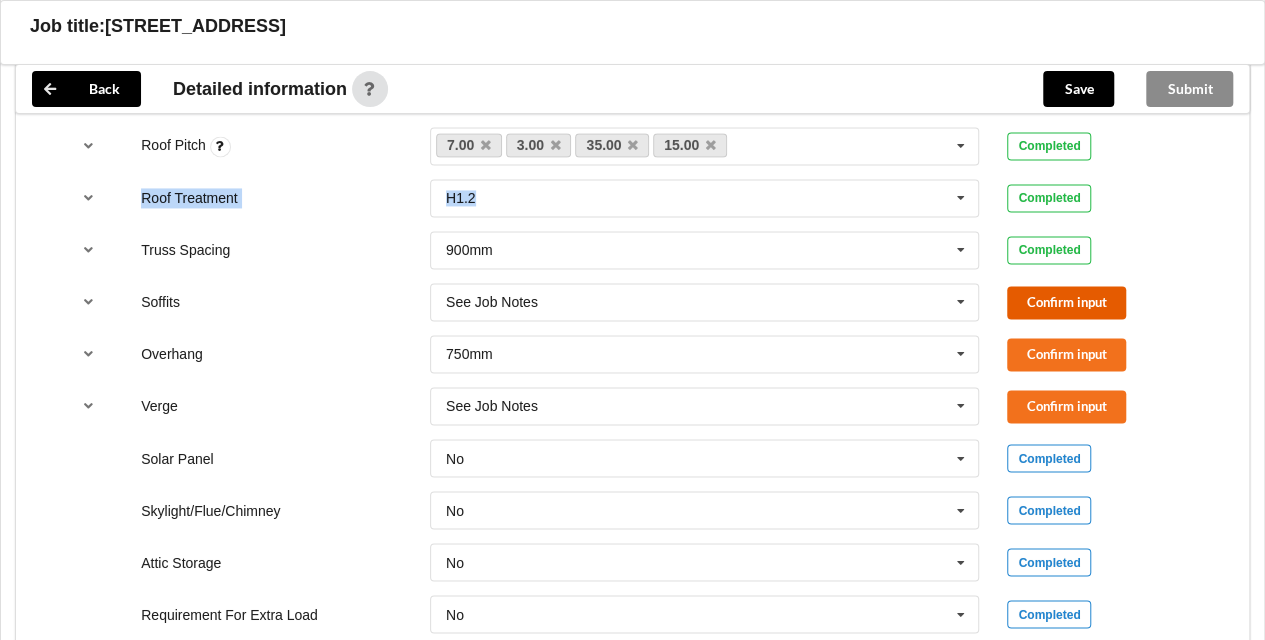 click on "Confirm input" at bounding box center (1066, 302) 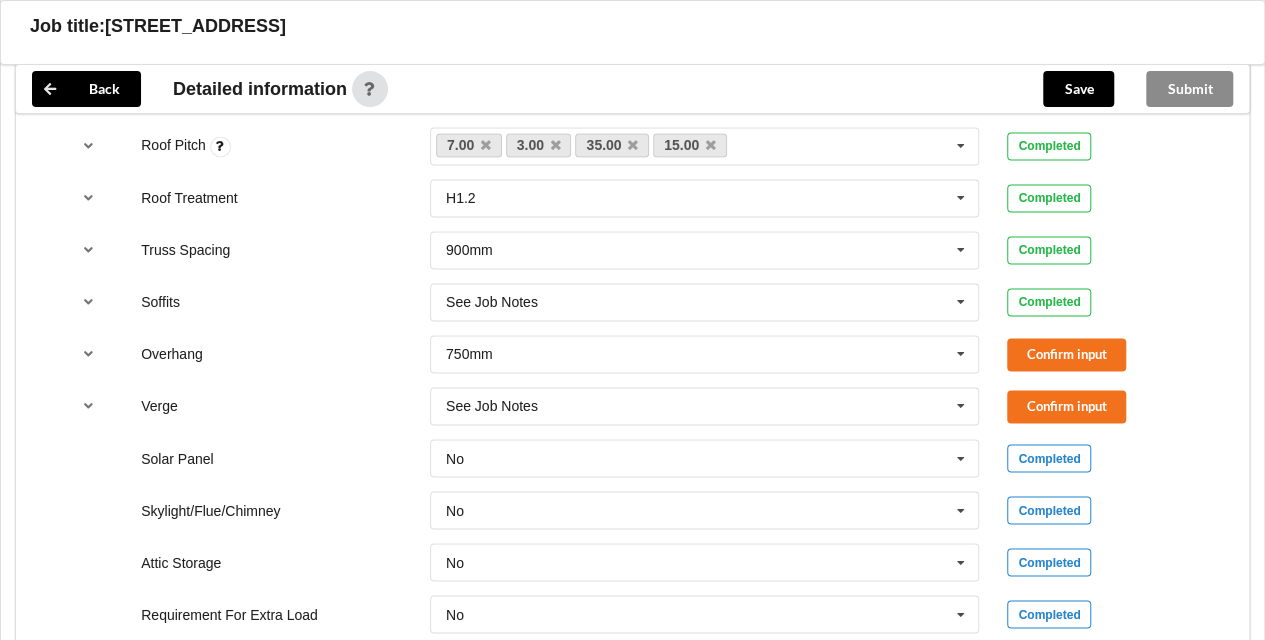 click on "Overhang   750mm 300mm 450mm 600mm 750mm Multiple Values – See As Per Plan None See Job Notes Confirm input" at bounding box center (632, 354) 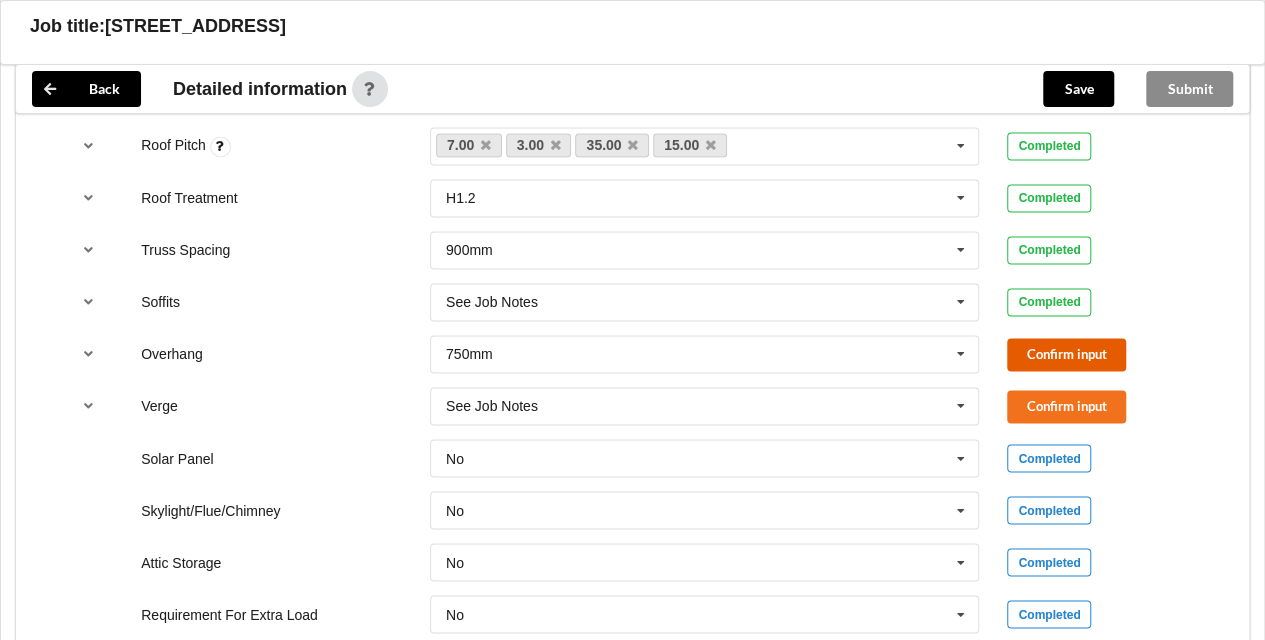 click on "Confirm input" at bounding box center (1066, 354) 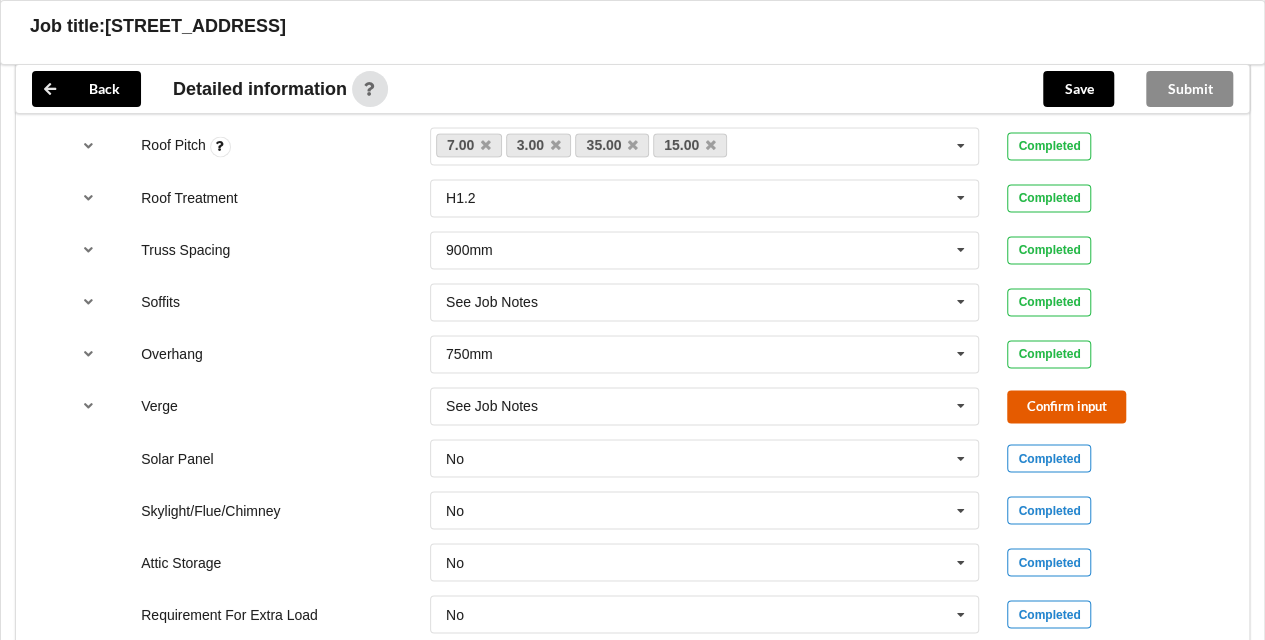 click on "Confirm input" at bounding box center [1066, 406] 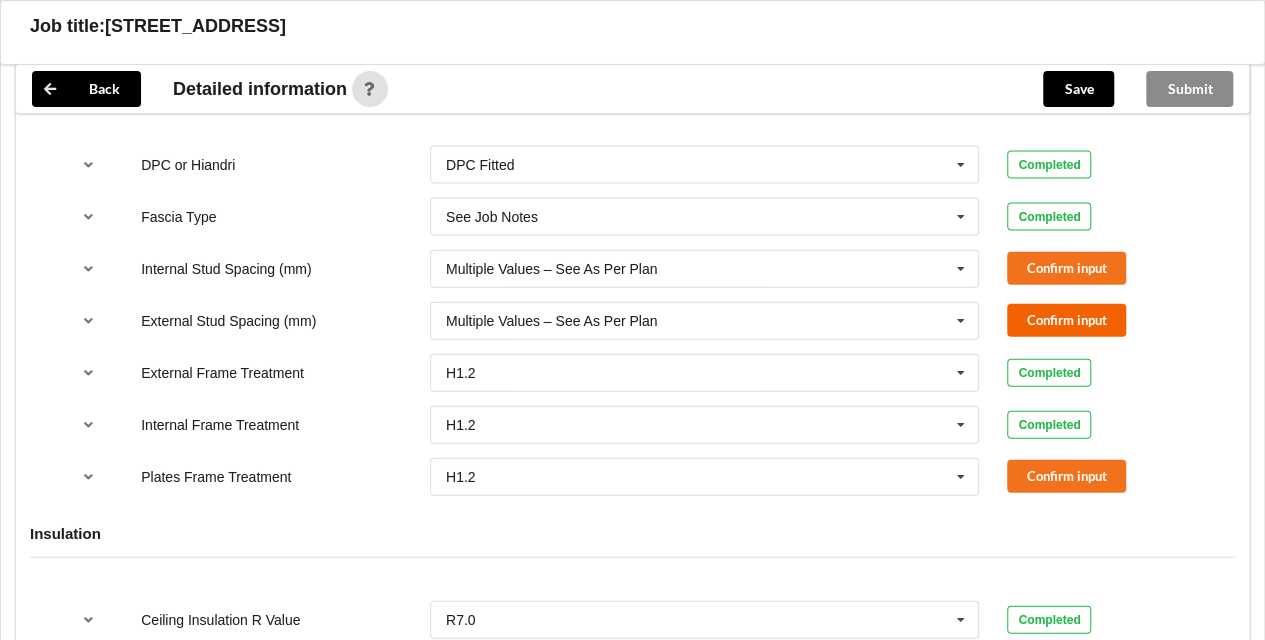 scroll, scrollTop: 2123, scrollLeft: 0, axis: vertical 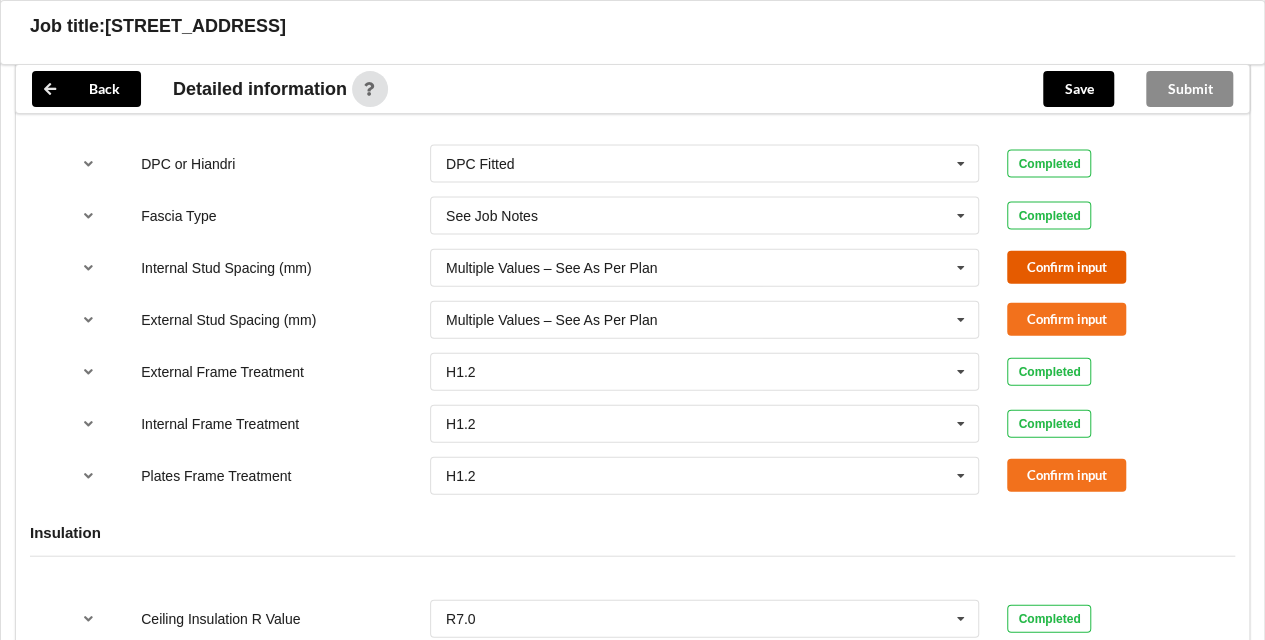 click on "Confirm input" at bounding box center (1066, 267) 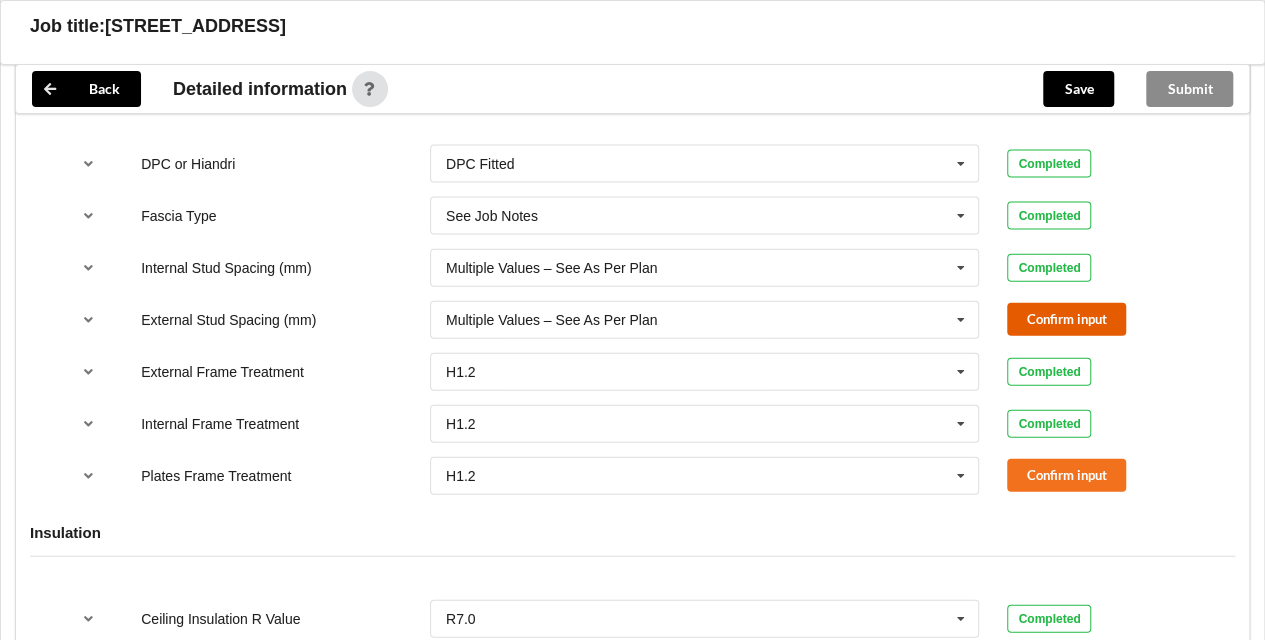 click on "Confirm input" at bounding box center (1066, 319) 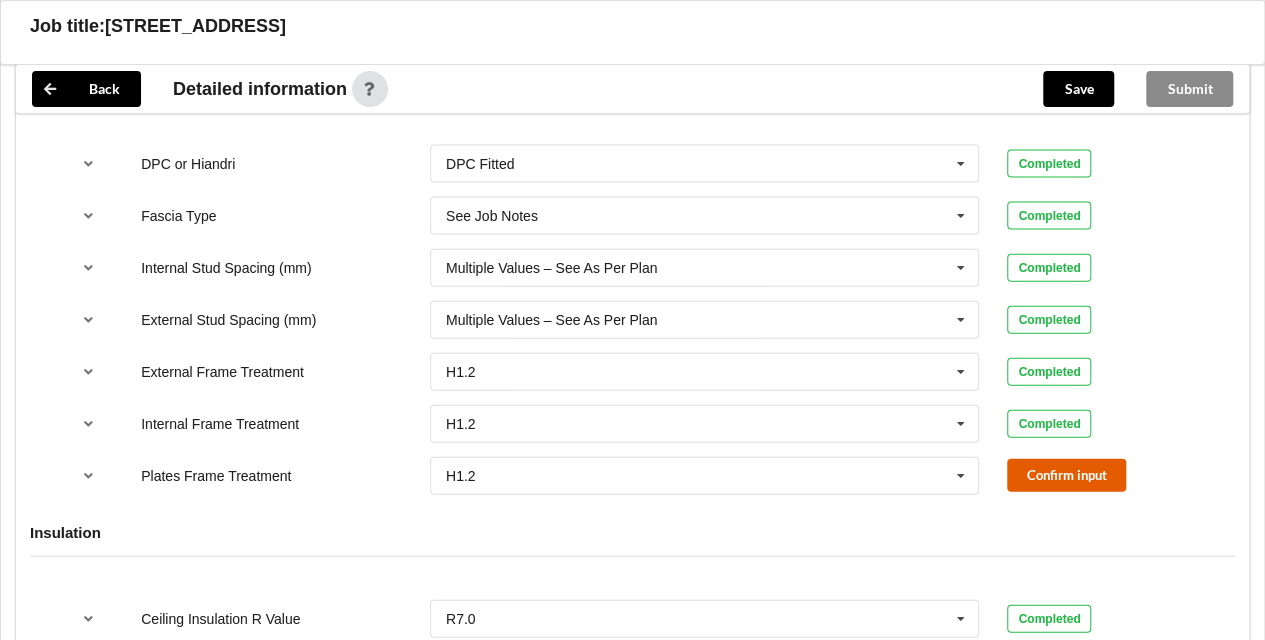 click on "Confirm input" at bounding box center (1066, 475) 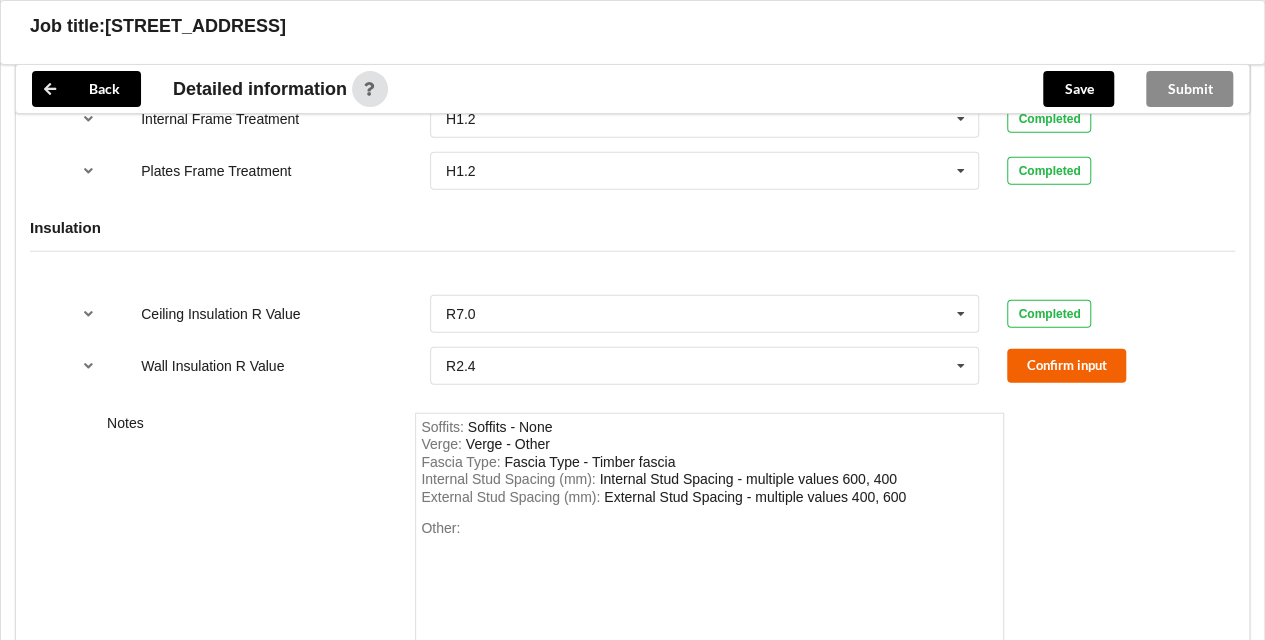 scroll, scrollTop: 2429, scrollLeft: 0, axis: vertical 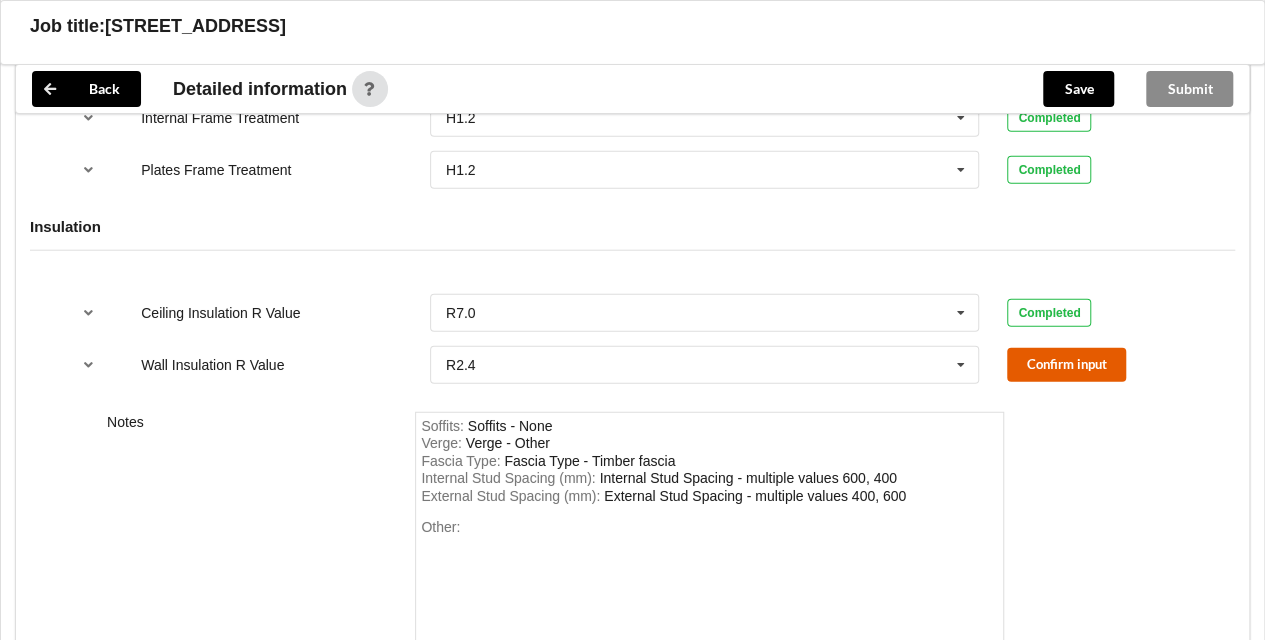 click on "Confirm input" at bounding box center [1066, 364] 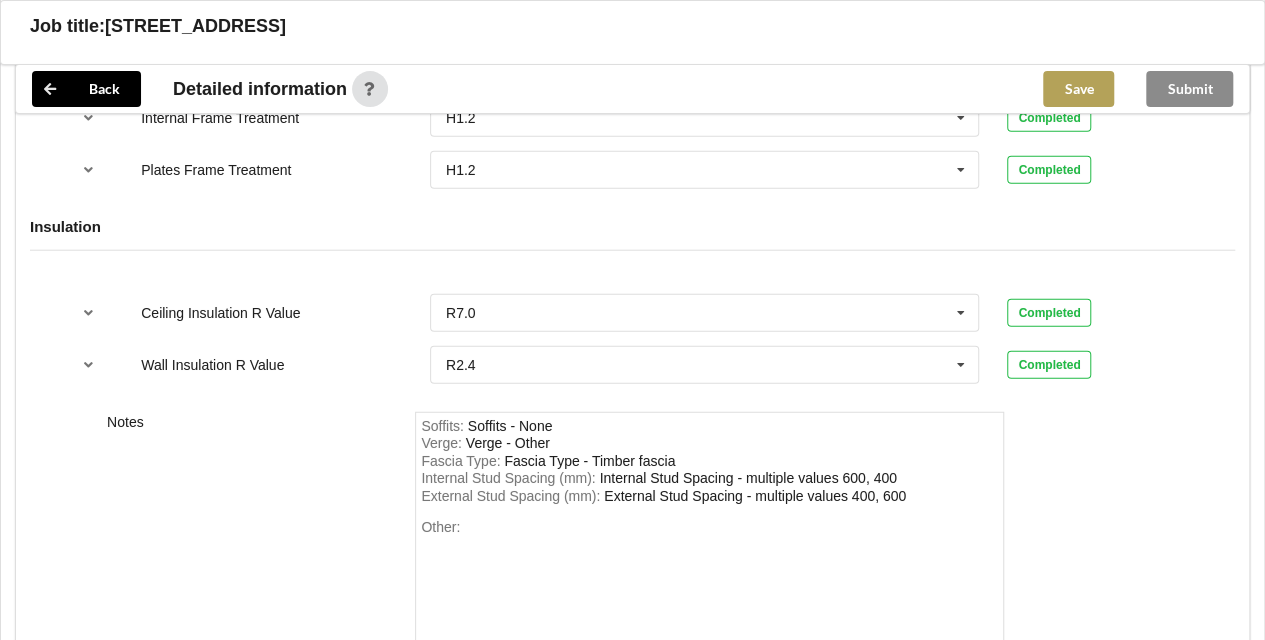 click on "Save" at bounding box center [1078, 89] 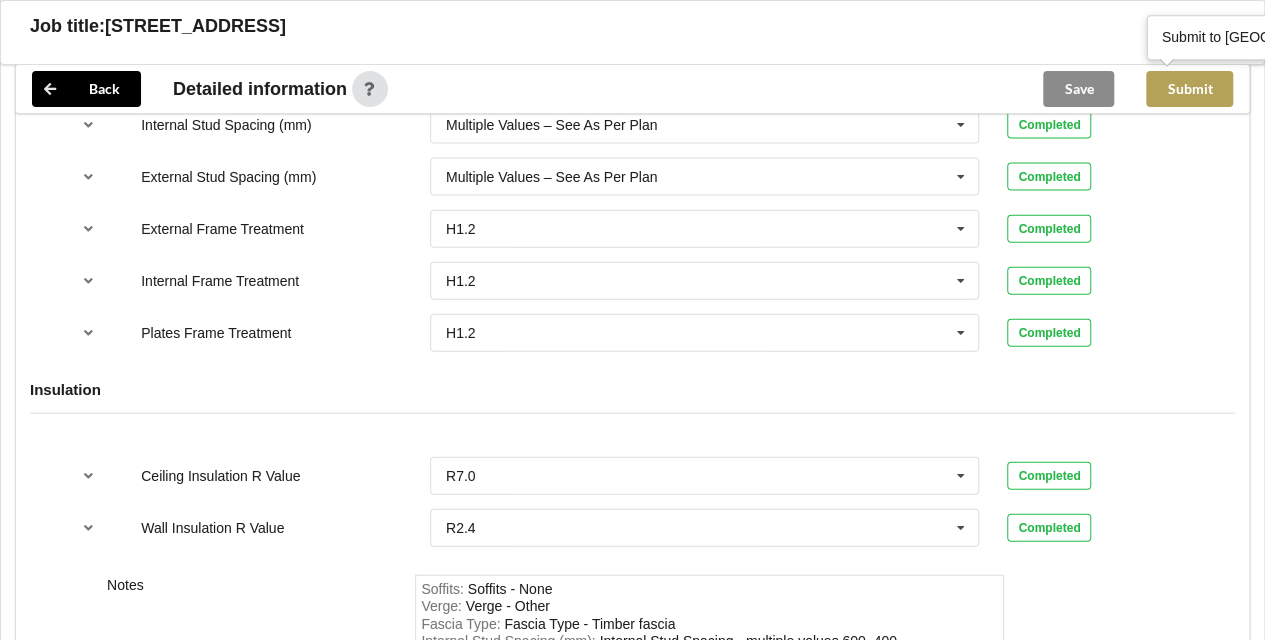 click on "Submit" at bounding box center (1189, 89) 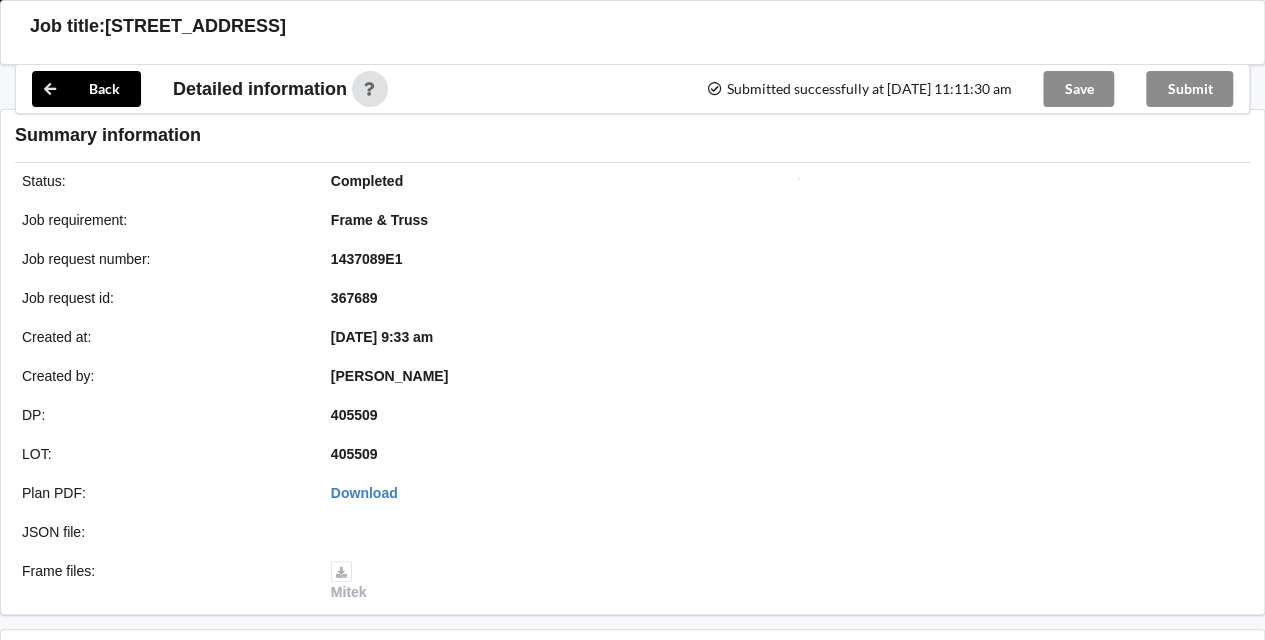 scroll, scrollTop: 2174, scrollLeft: 0, axis: vertical 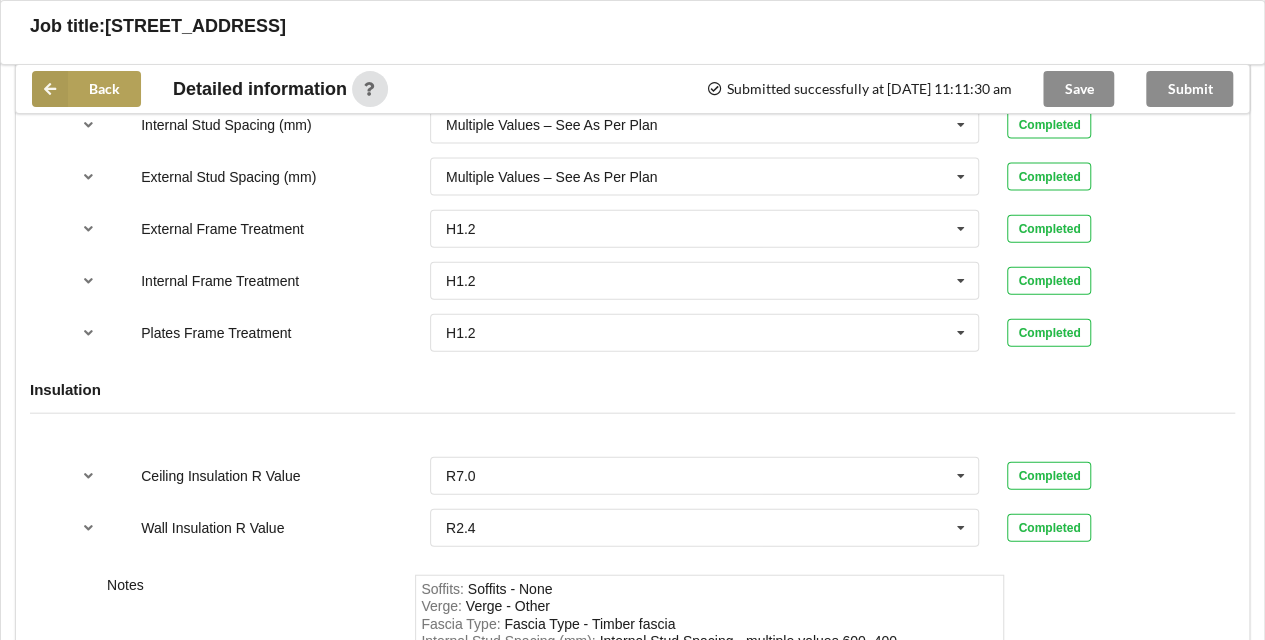 click on "Back" at bounding box center (86, 89) 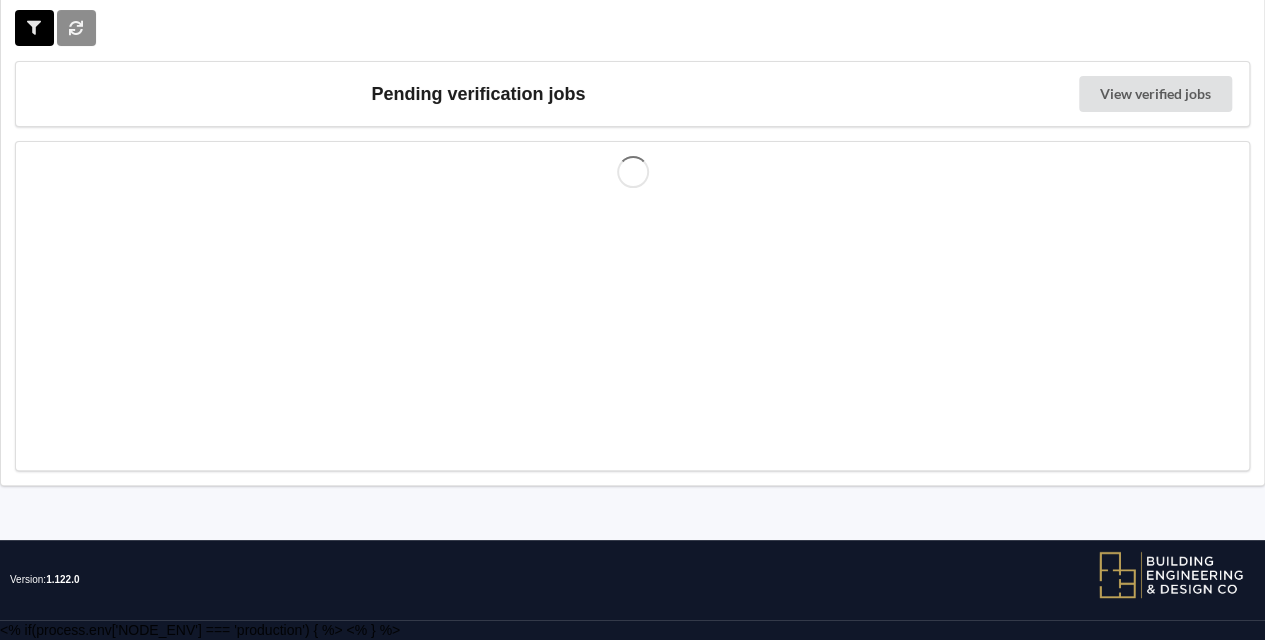 scroll, scrollTop: 0, scrollLeft: 0, axis: both 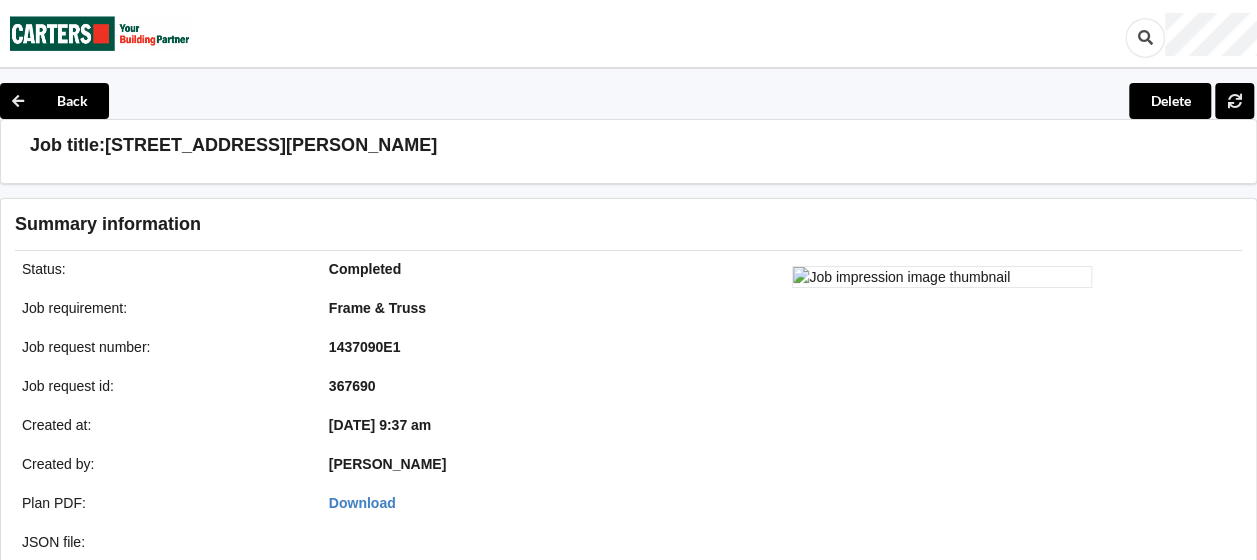 click at bounding box center (942, 277) 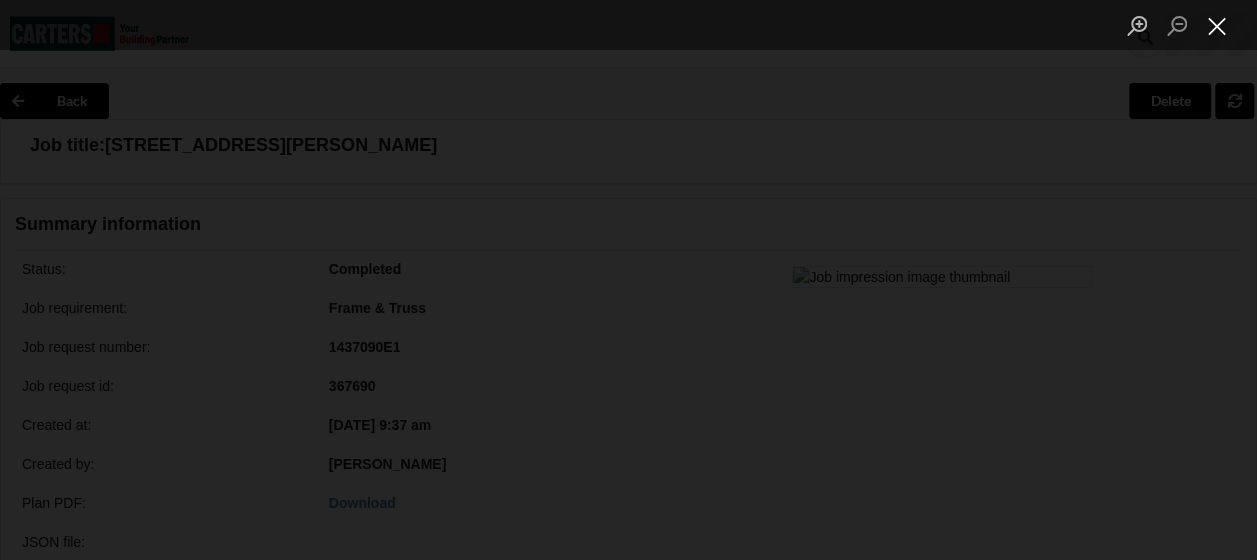 click at bounding box center (1217, 25) 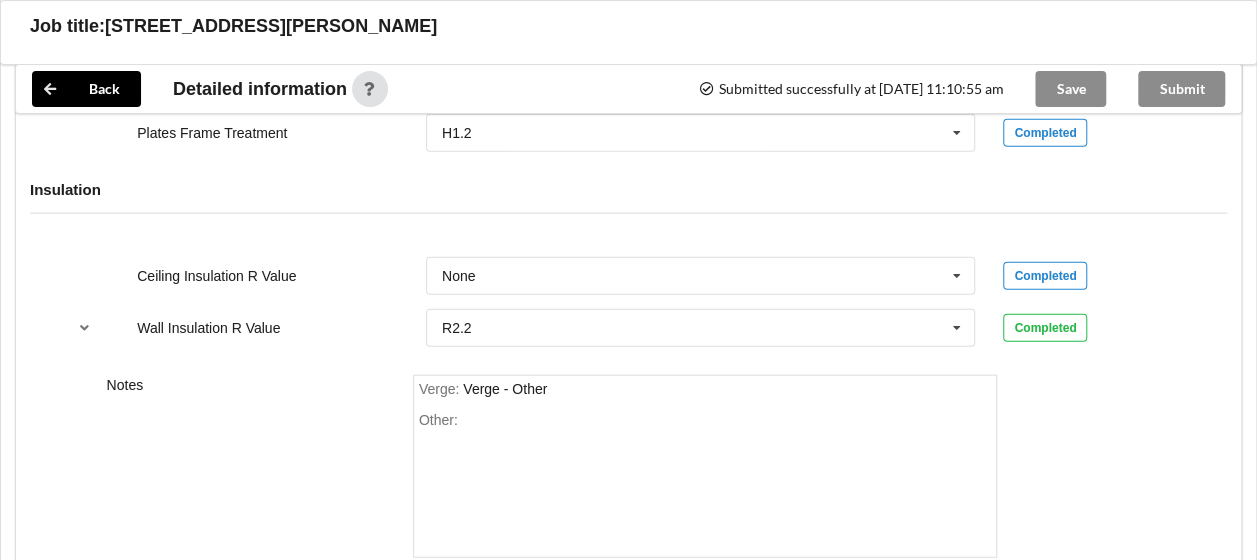 scroll, scrollTop: 2432, scrollLeft: 0, axis: vertical 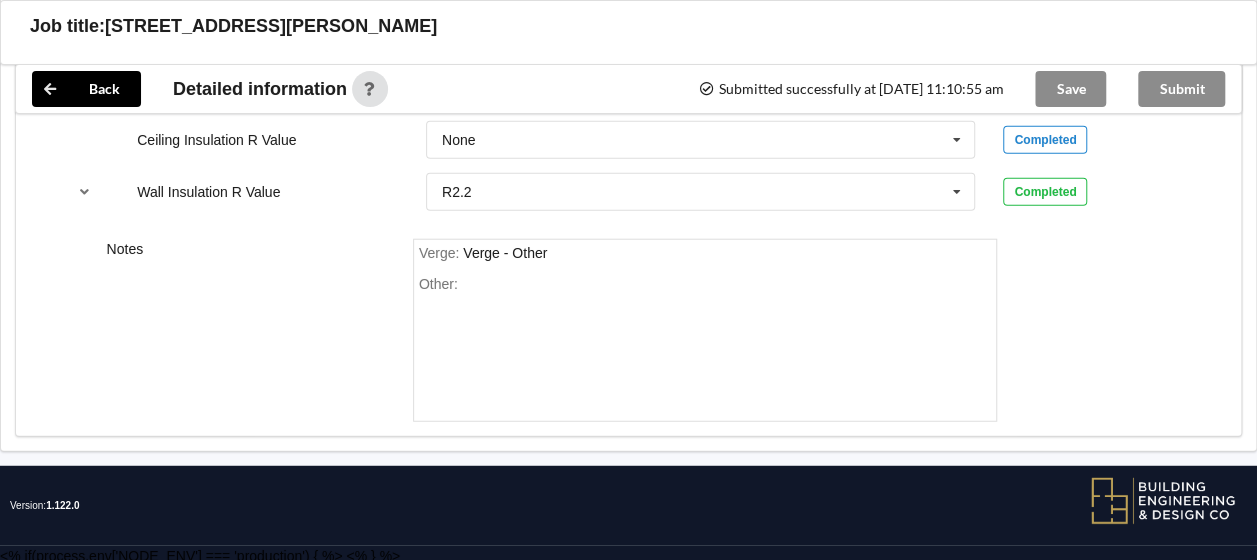 click on "Submit" at bounding box center (1181, 89) 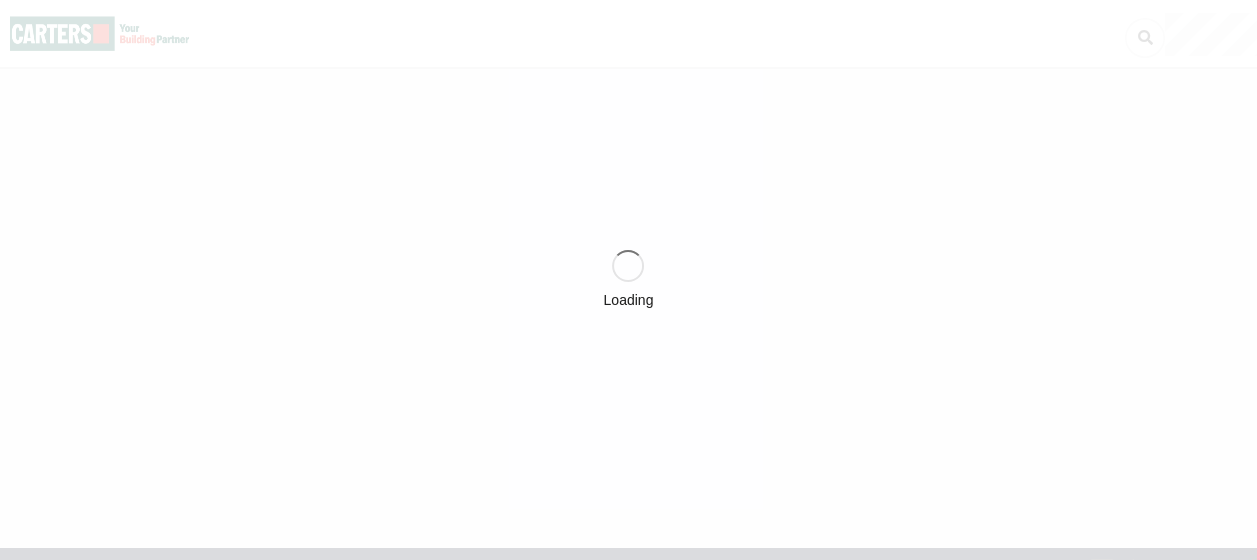 scroll, scrollTop: 0, scrollLeft: 0, axis: both 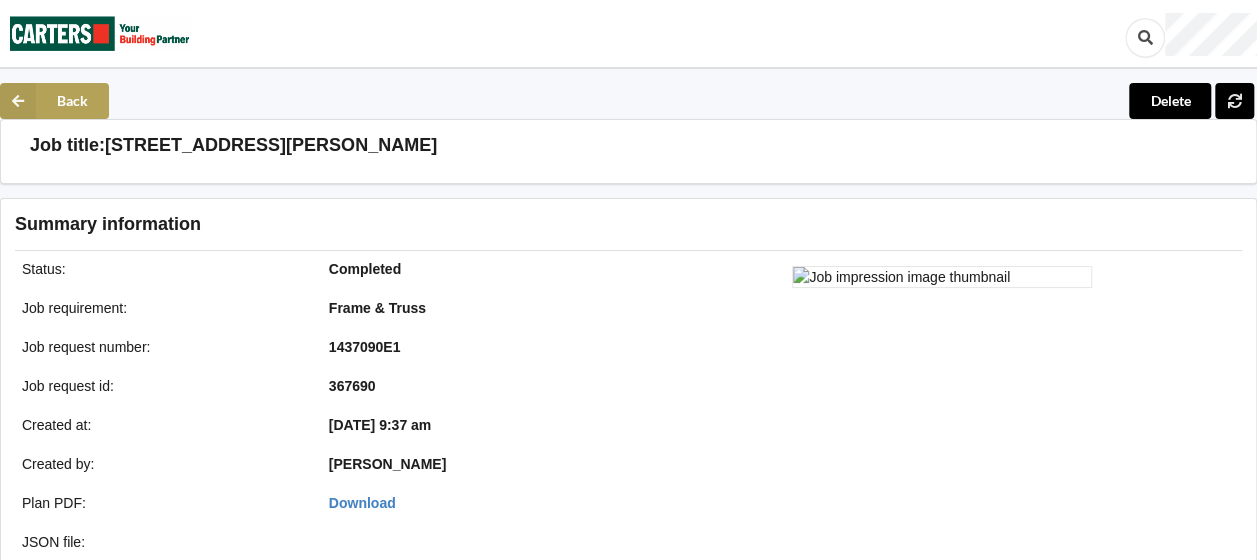 click at bounding box center (18, 101) 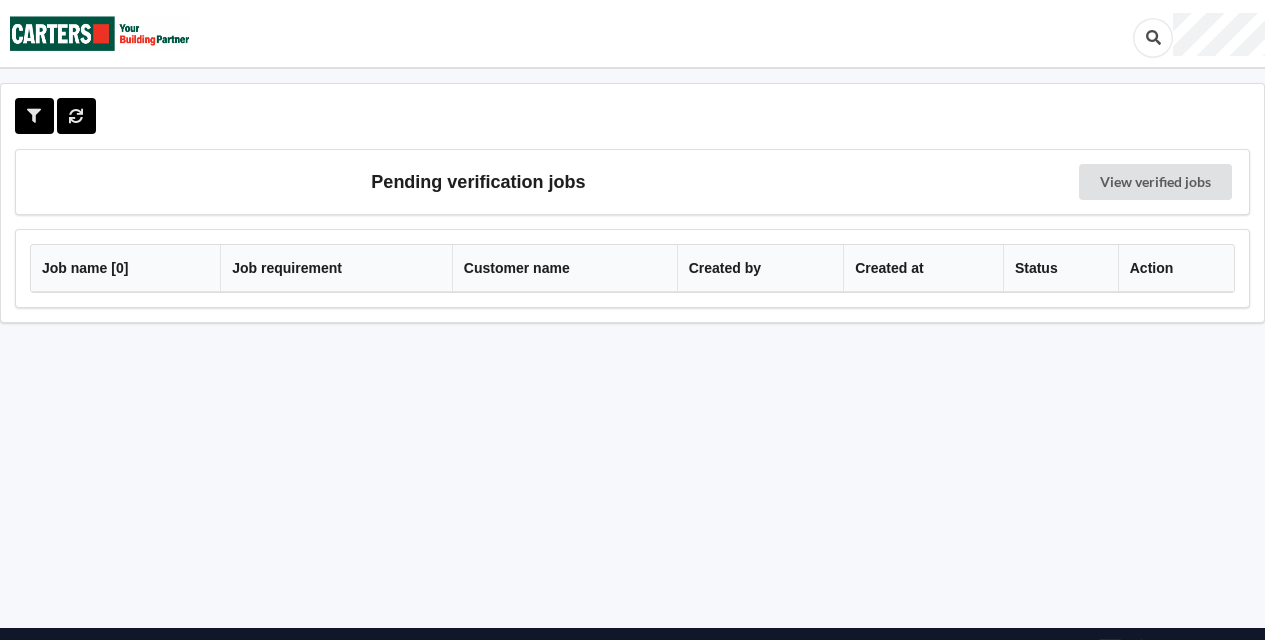 scroll, scrollTop: 0, scrollLeft: 0, axis: both 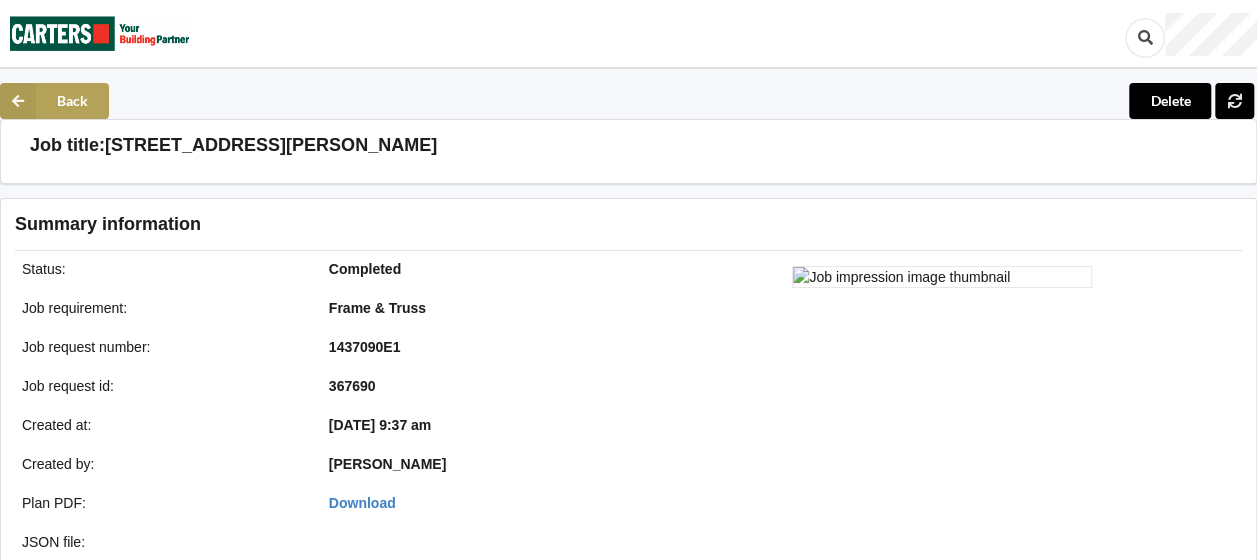 click at bounding box center [18, 101] 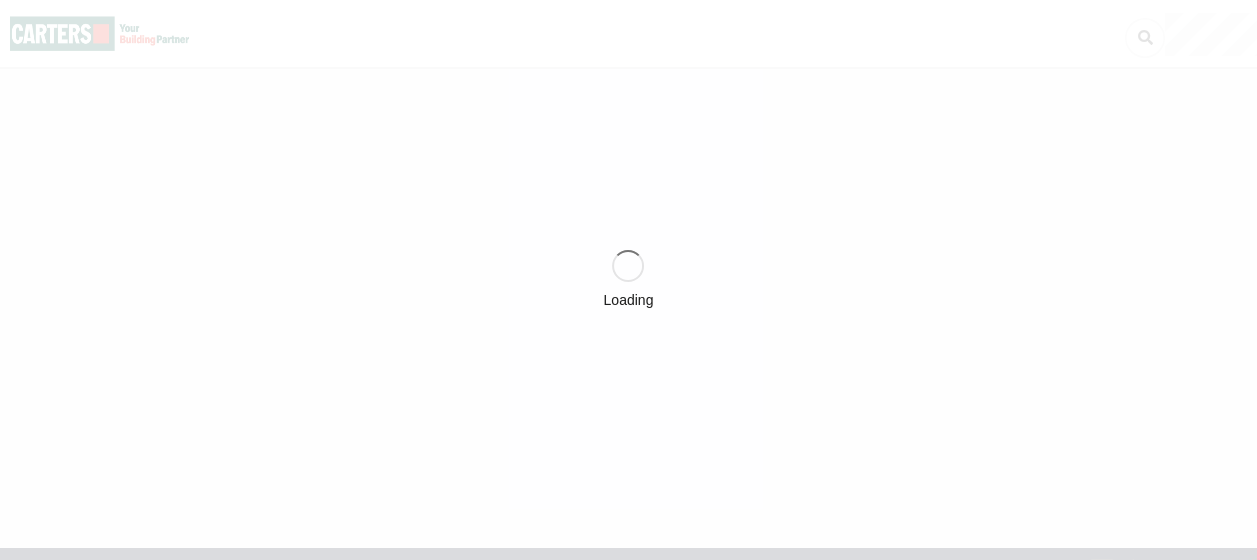 scroll, scrollTop: 0, scrollLeft: 0, axis: both 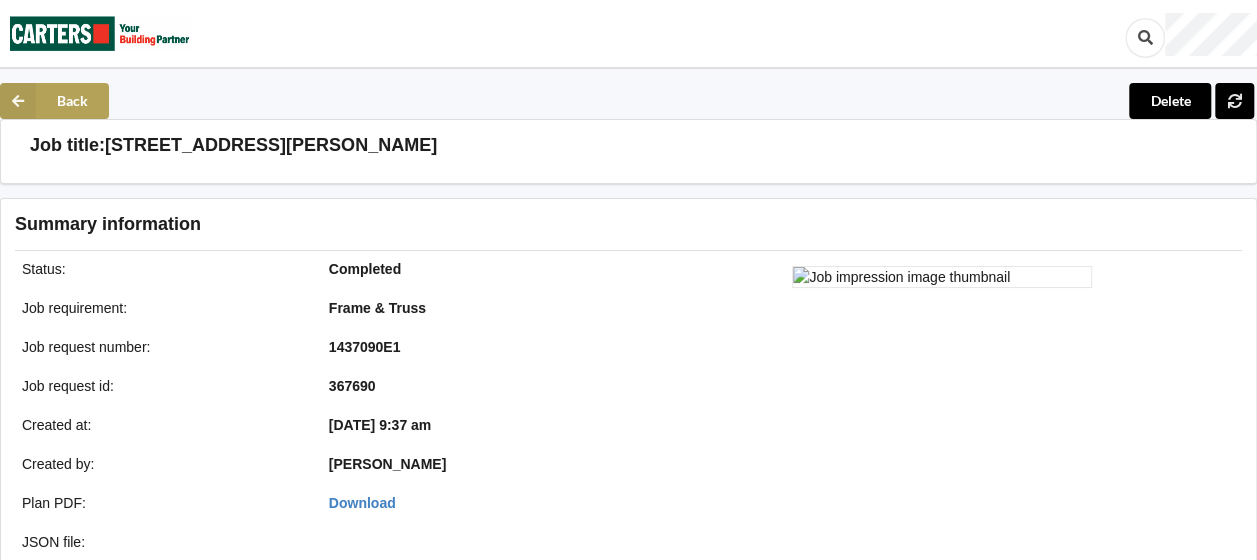 click at bounding box center [18, 101] 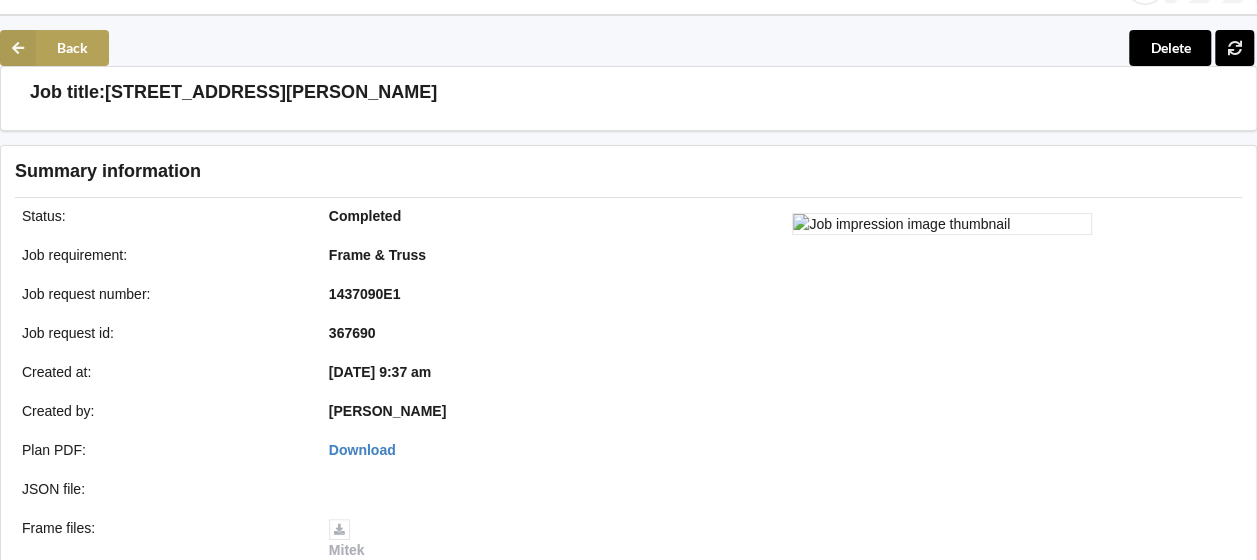 scroll, scrollTop: 109, scrollLeft: 0, axis: vertical 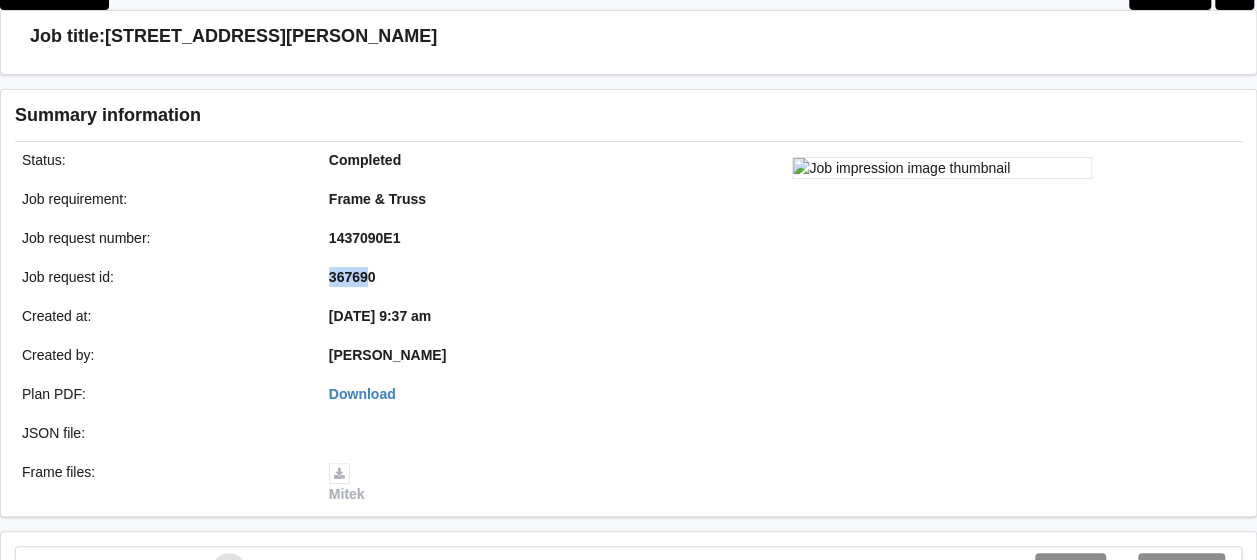 drag, startPoint x: 370, startPoint y: 275, endPoint x: 324, endPoint y: 276, distance: 46.010868 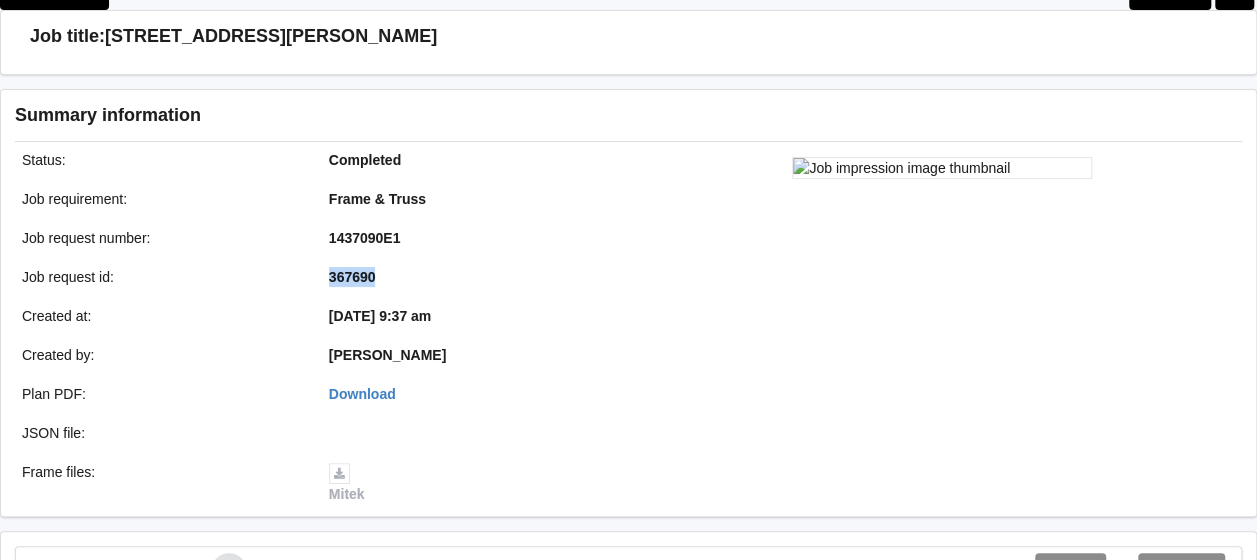 click on "367690" at bounding box center (468, 277) 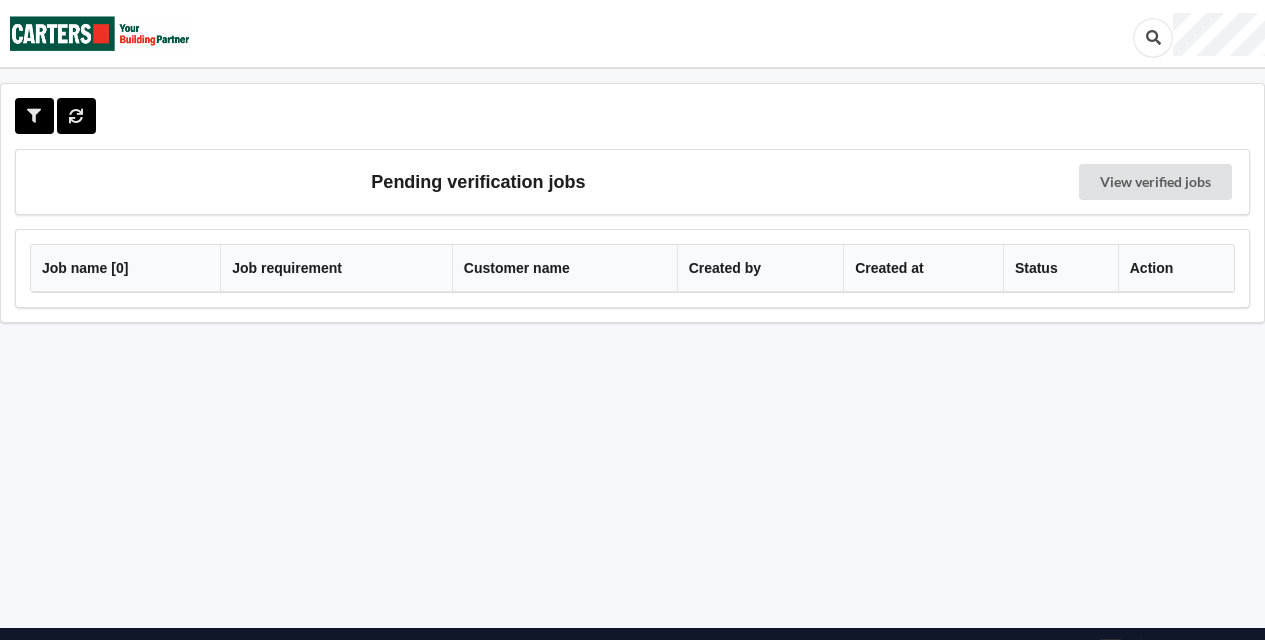 scroll, scrollTop: 0, scrollLeft: 0, axis: both 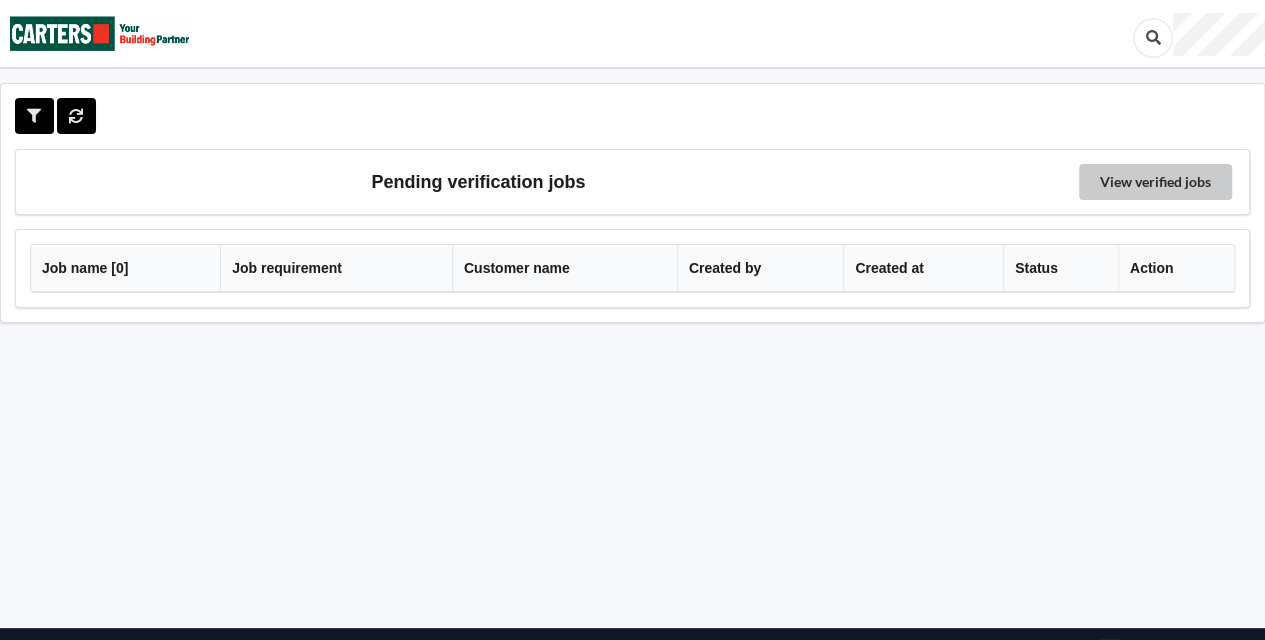 click on "View verified jobs" at bounding box center (1155, 182) 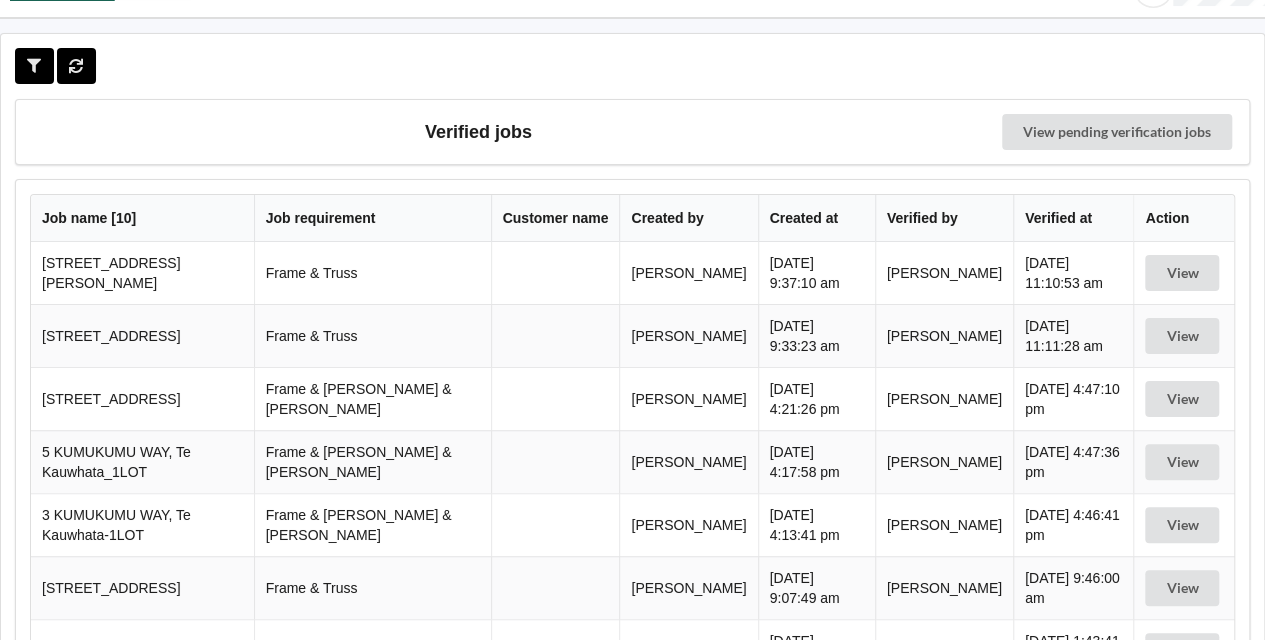 scroll, scrollTop: 51, scrollLeft: 0, axis: vertical 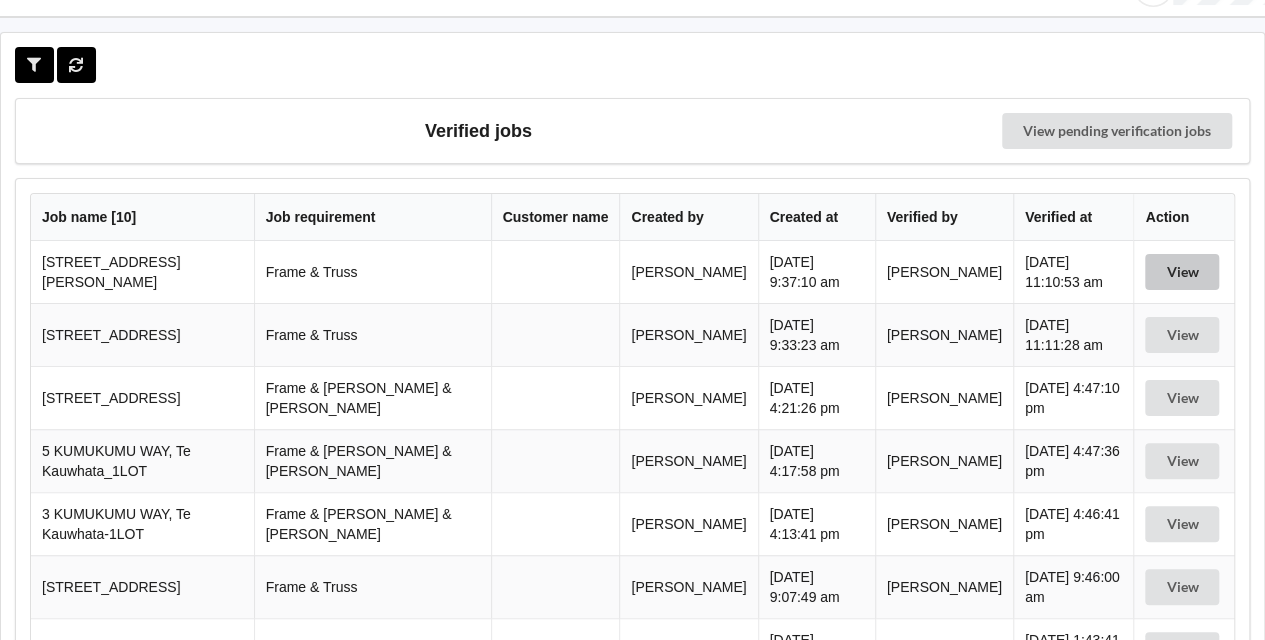click on "View" at bounding box center [1182, 272] 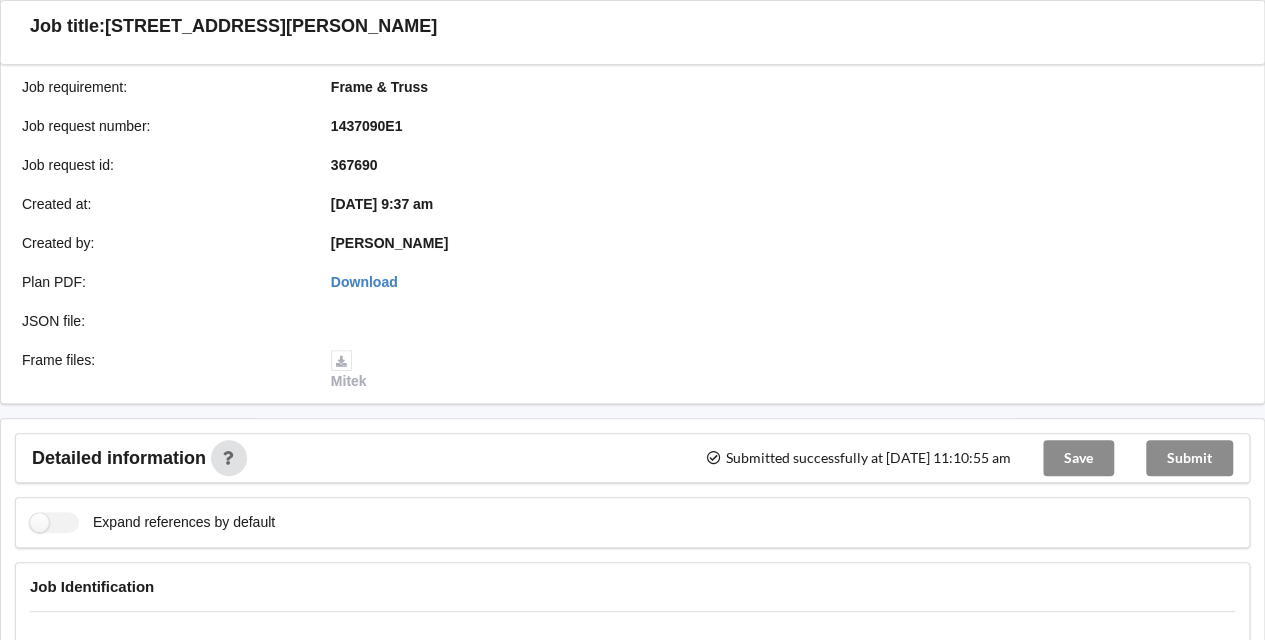 scroll, scrollTop: 164, scrollLeft: 0, axis: vertical 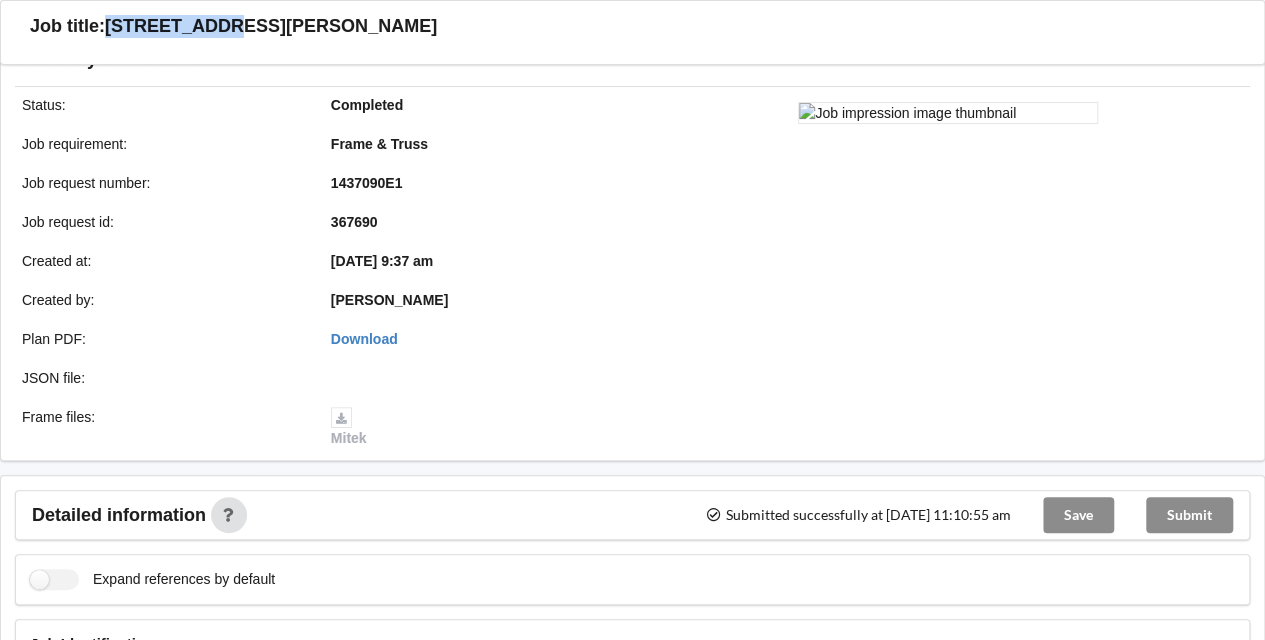 drag, startPoint x: 106, startPoint y: 24, endPoint x: 228, endPoint y: 21, distance: 122.03688 